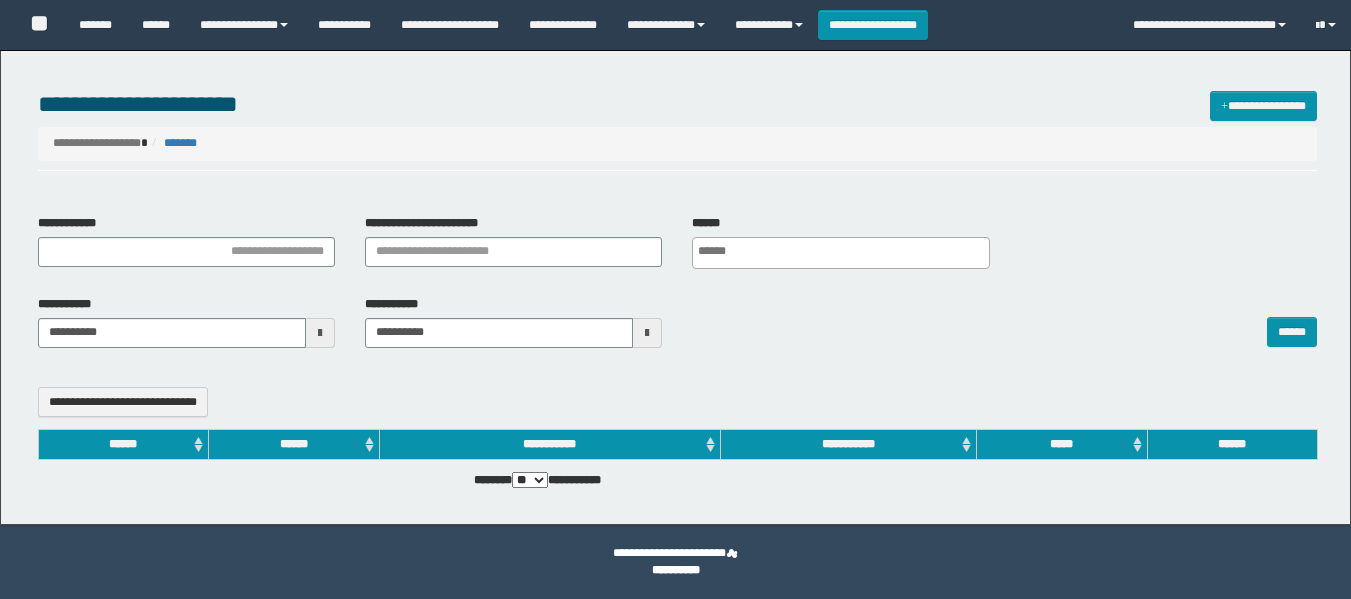 select 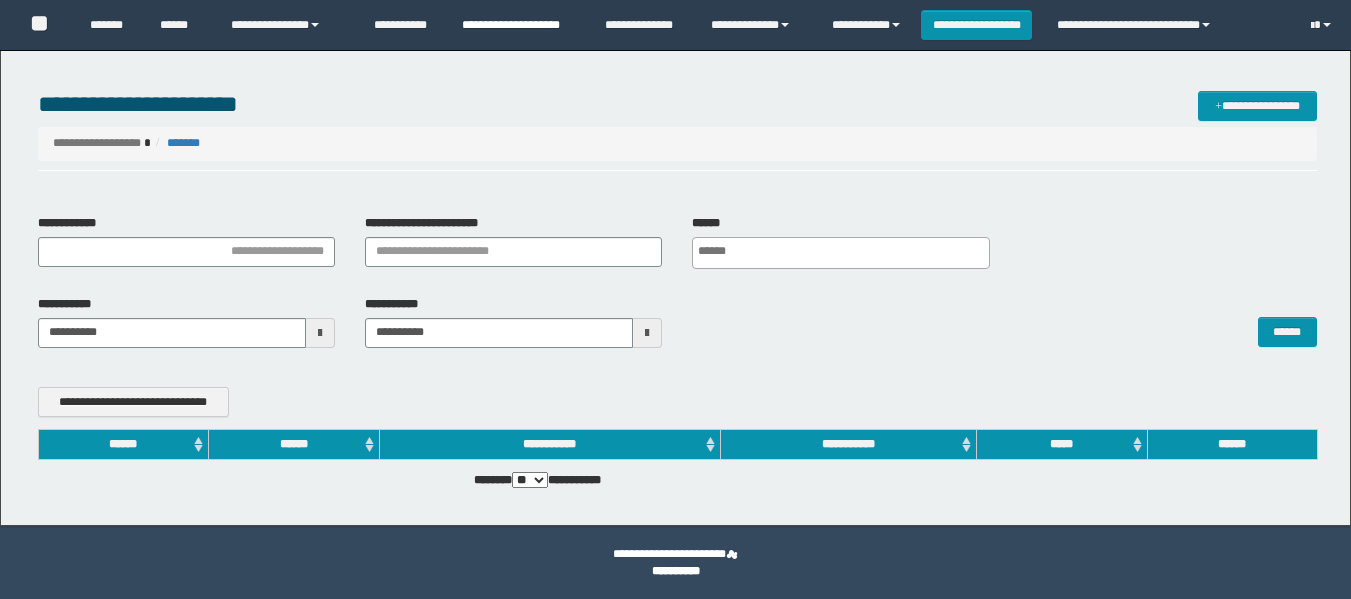 scroll, scrollTop: 0, scrollLeft: 0, axis: both 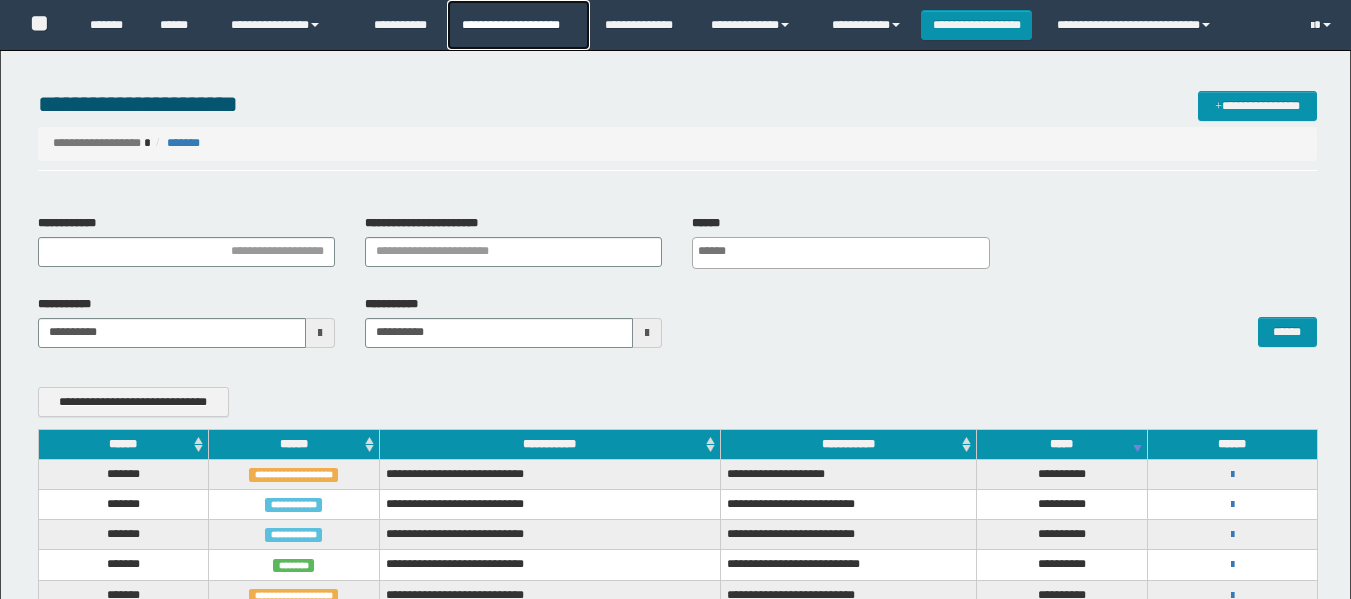 click on "**********" at bounding box center (518, 25) 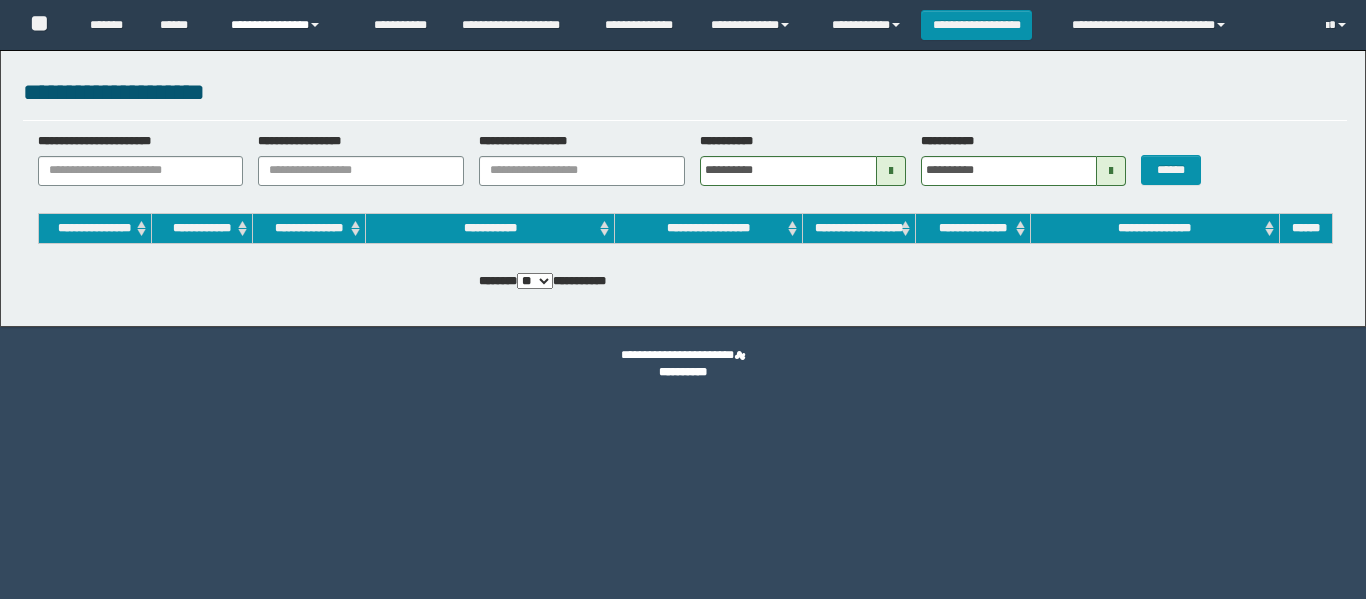 scroll, scrollTop: 0, scrollLeft: 0, axis: both 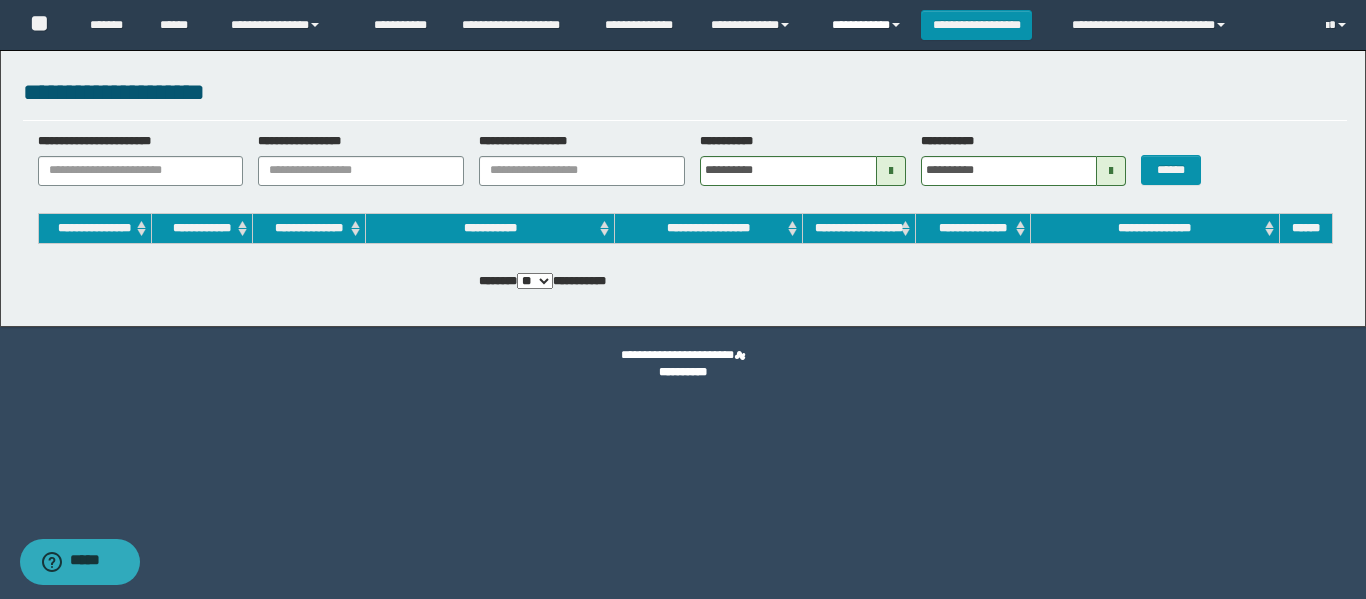 click on "**********" at bounding box center [869, 25] 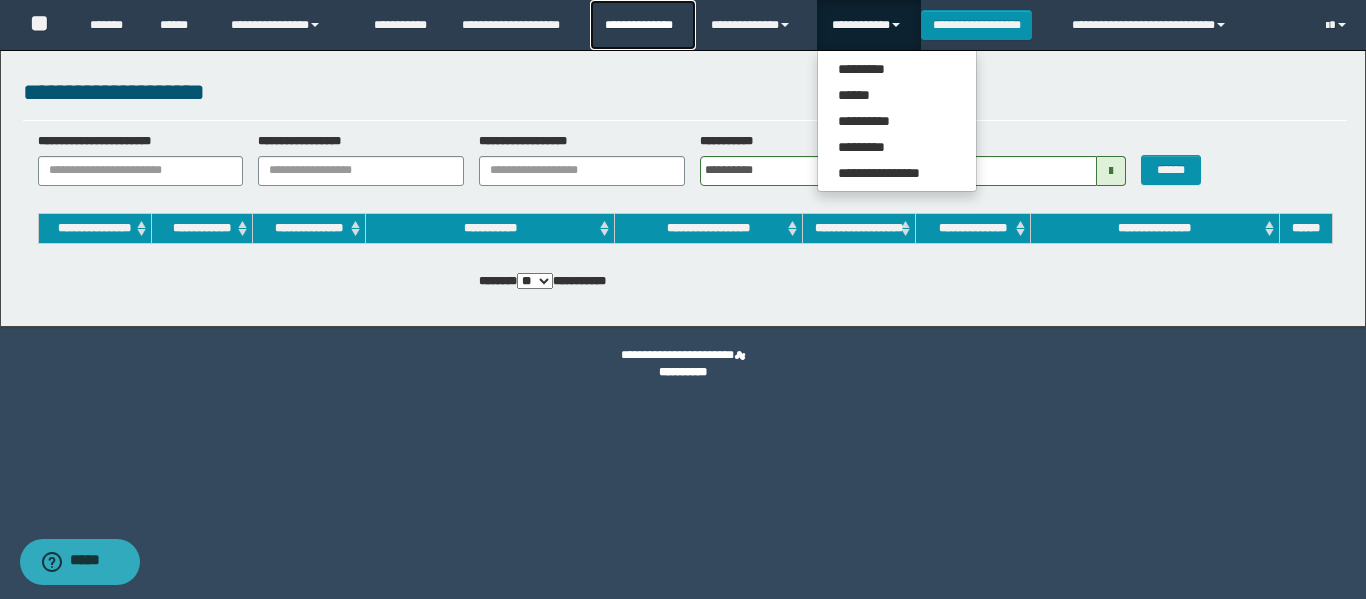 click on "**********" at bounding box center [642, 25] 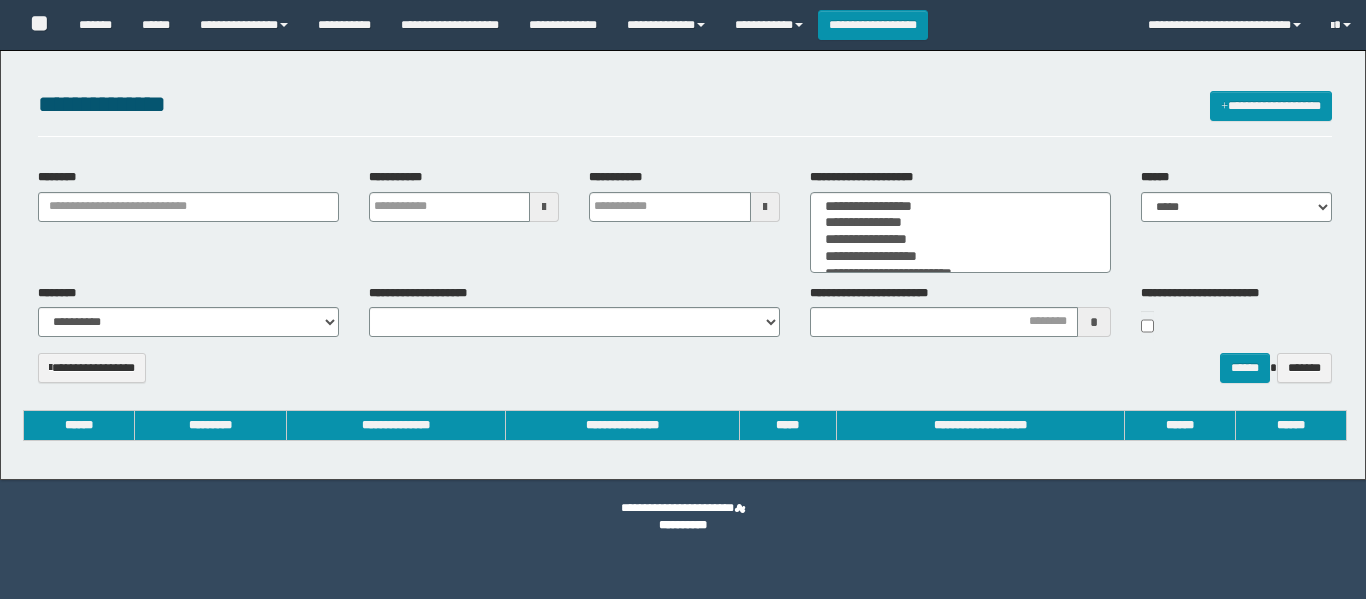 select 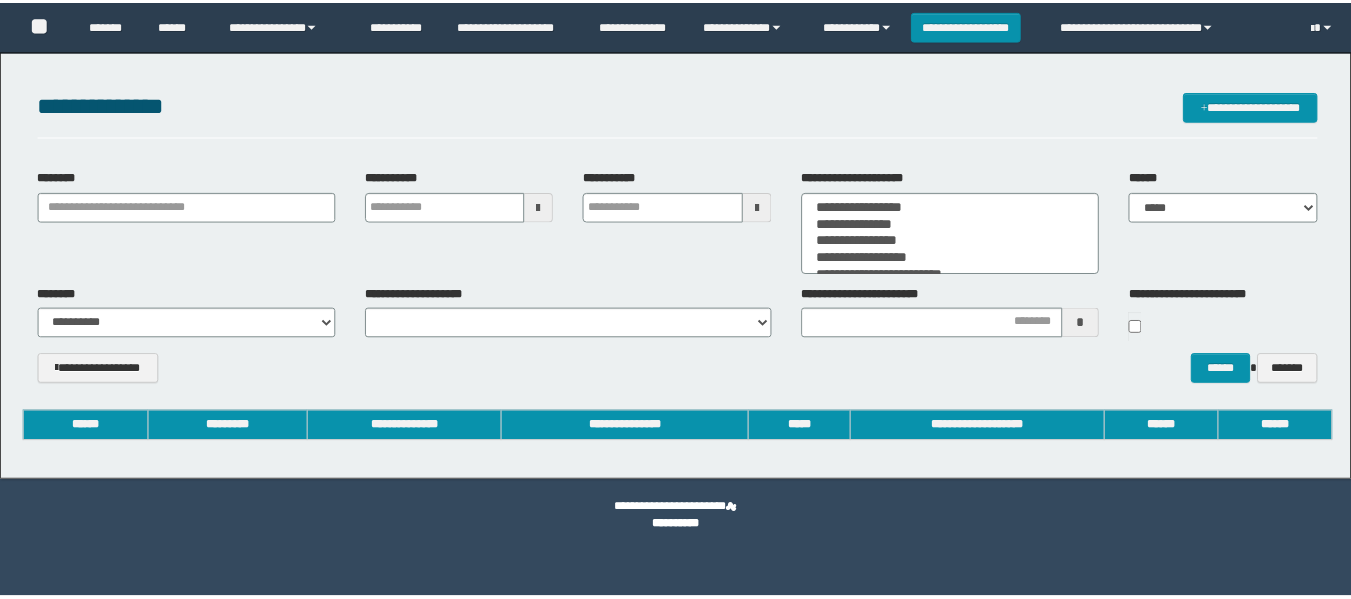 scroll, scrollTop: 0, scrollLeft: 0, axis: both 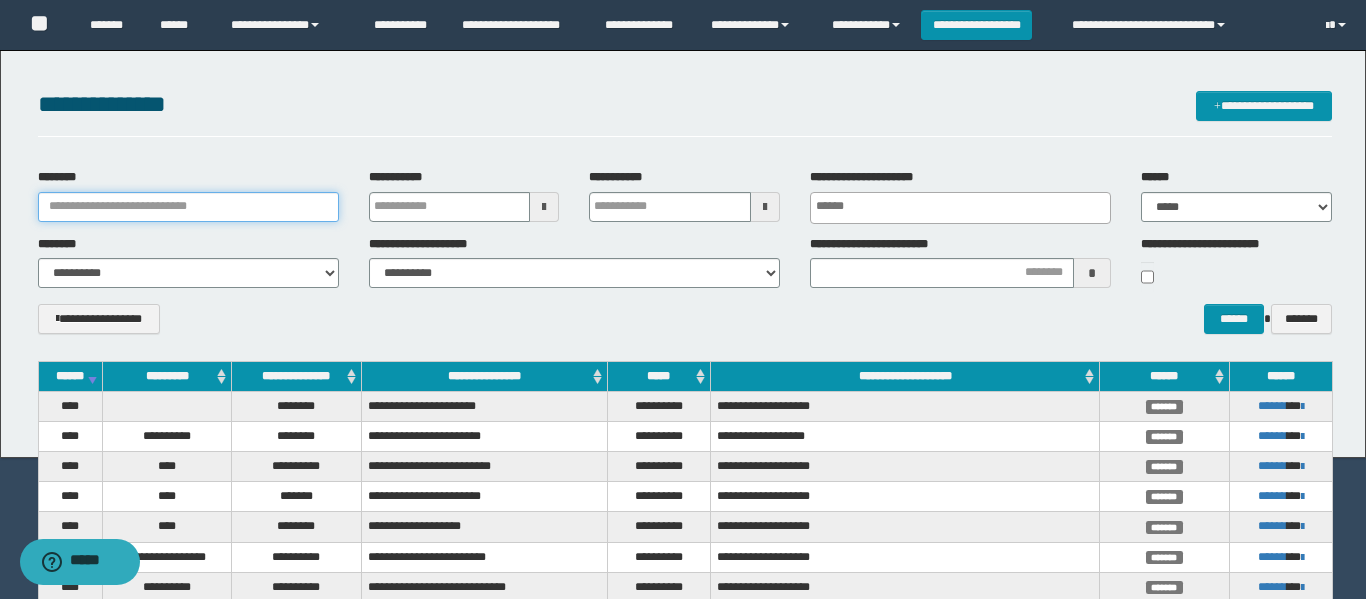 click on "********" at bounding box center (188, 207) 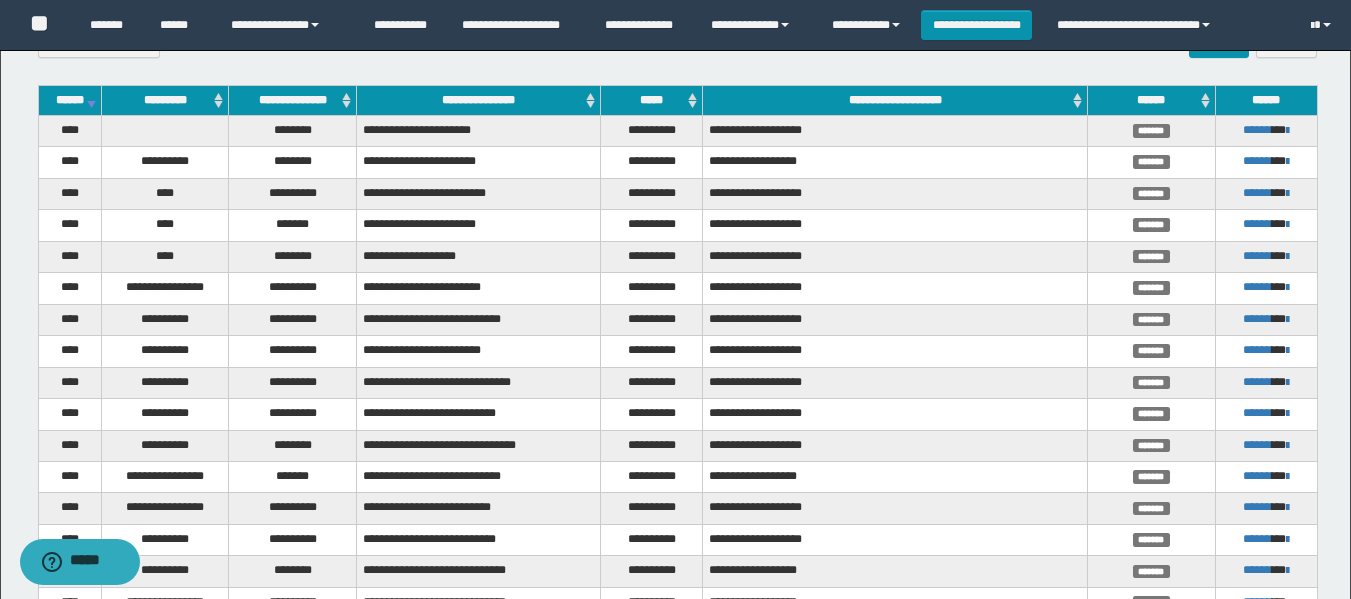 scroll, scrollTop: 0, scrollLeft: 0, axis: both 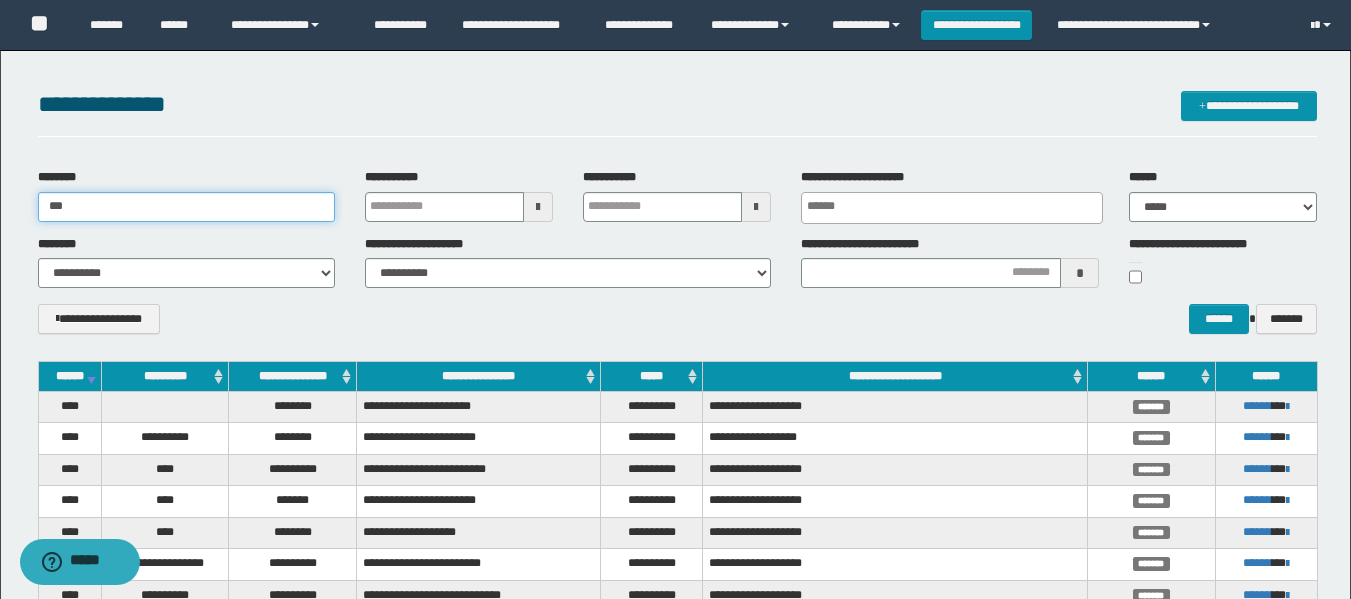 drag, startPoint x: 150, startPoint y: 208, endPoint x: 0, endPoint y: 208, distance: 150 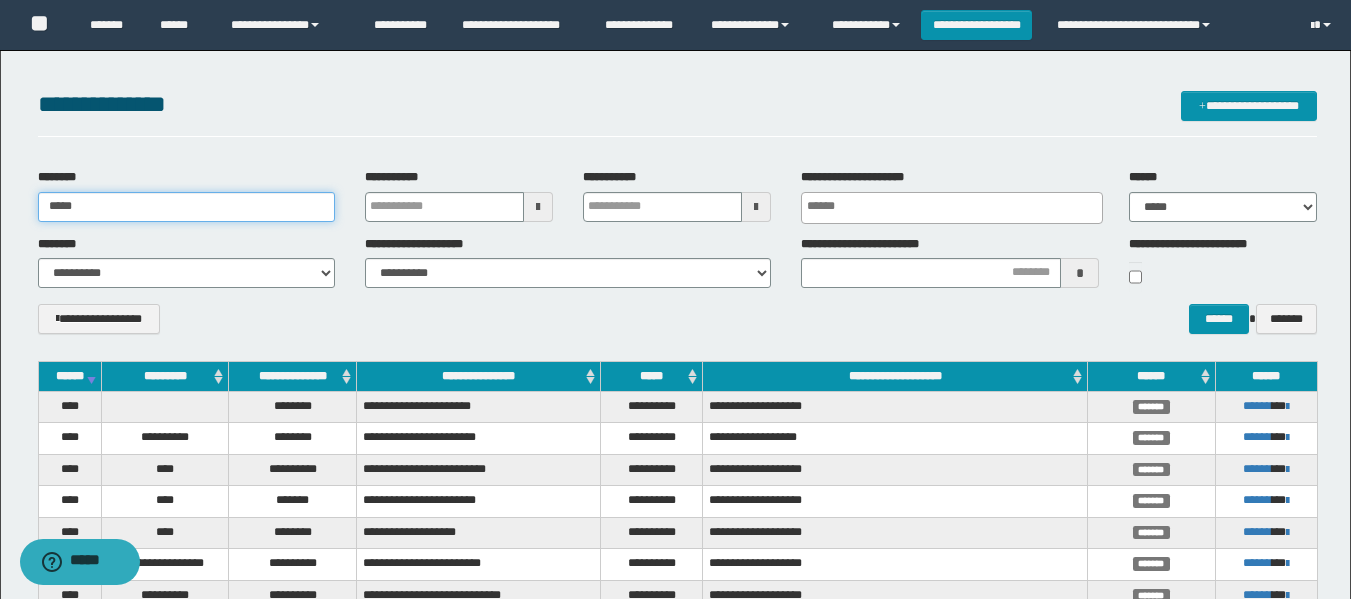 type on "*****" 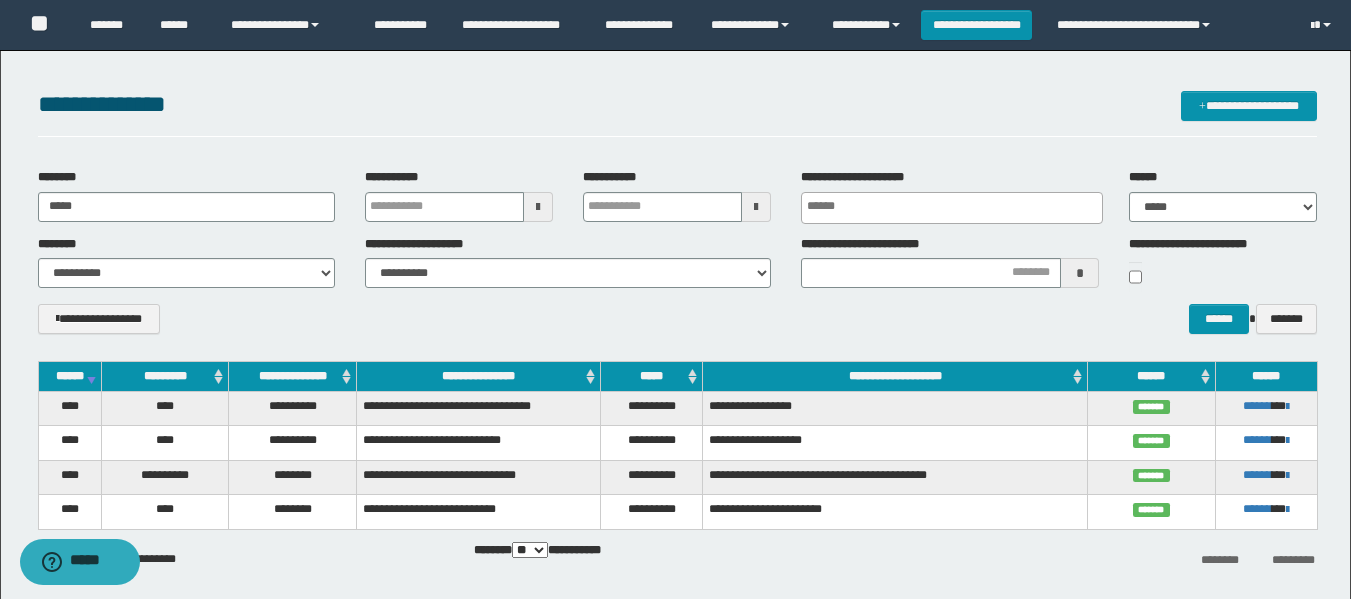 click on "**********" at bounding box center (677, 326) 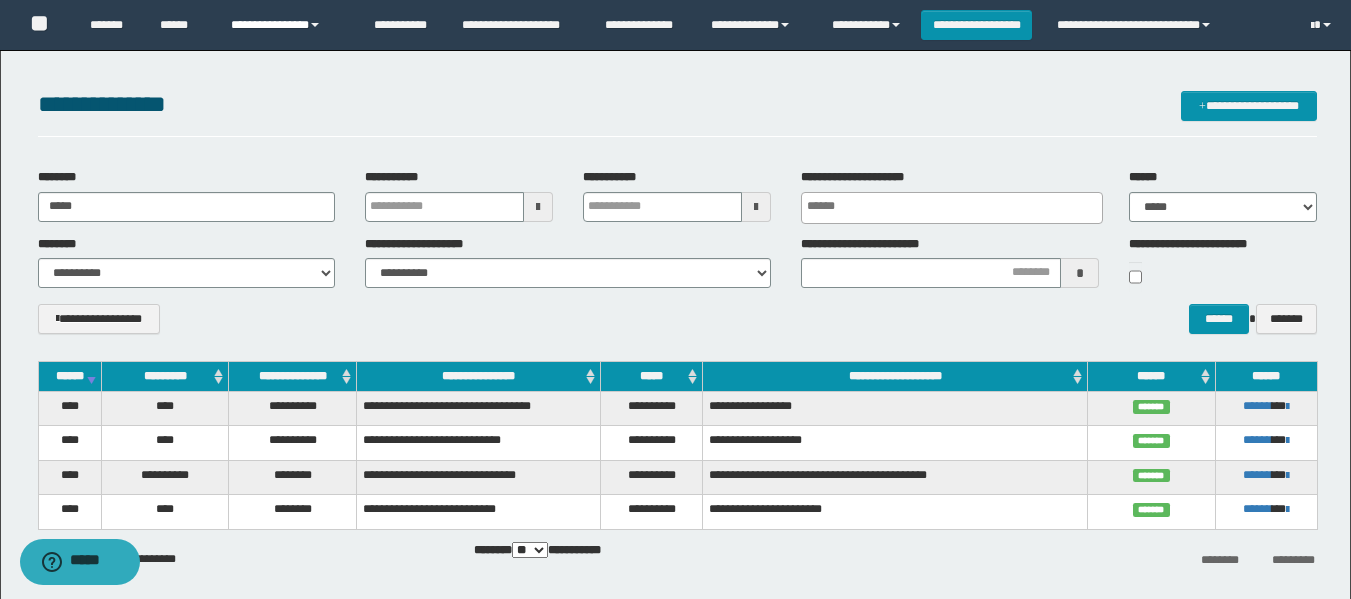 click on "**********" at bounding box center [287, 25] 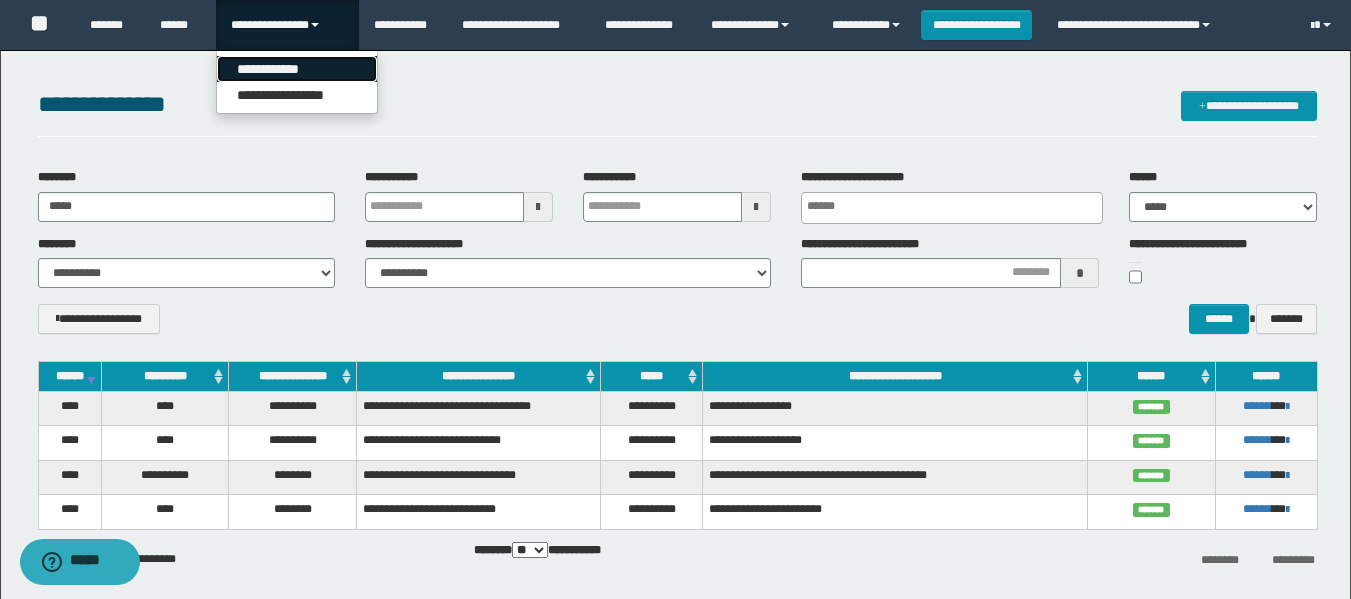 click on "**********" at bounding box center (297, 69) 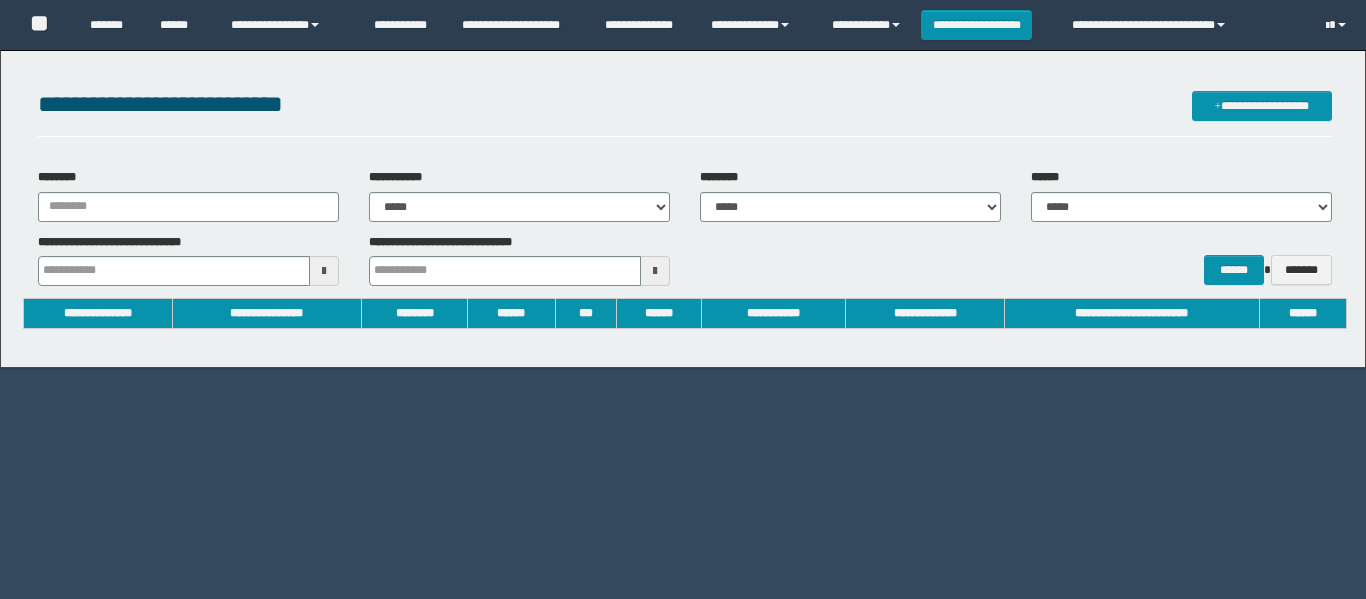 scroll, scrollTop: 0, scrollLeft: 0, axis: both 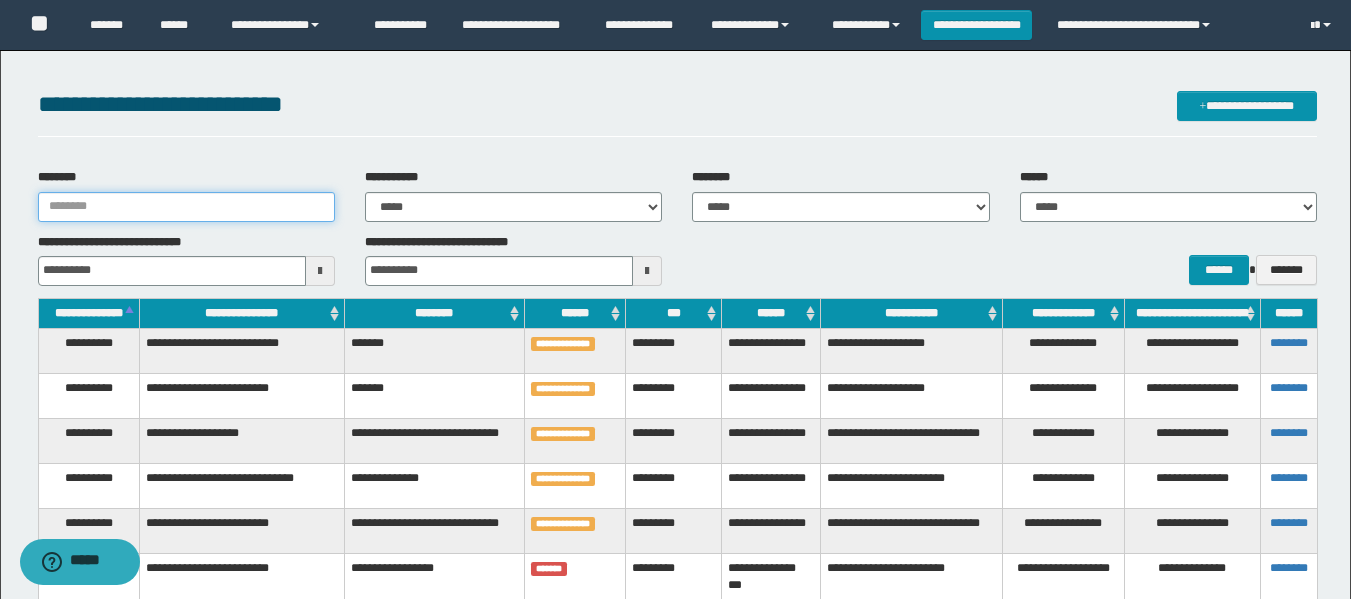 click on "********" at bounding box center [186, 207] 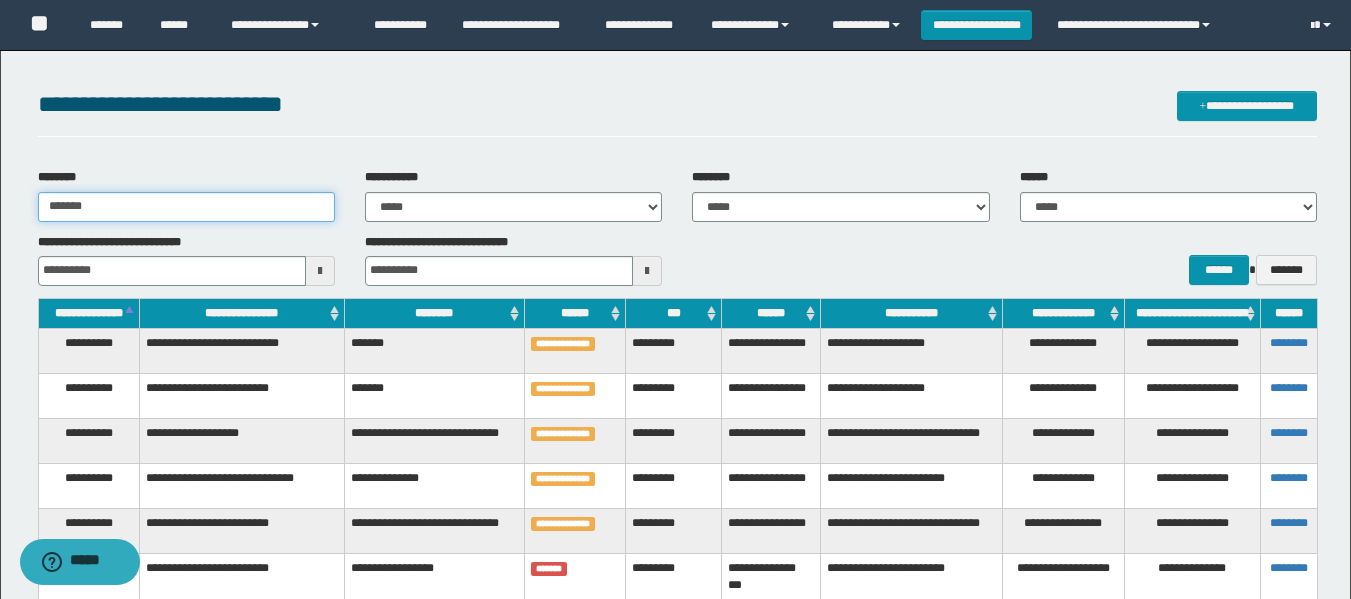 type 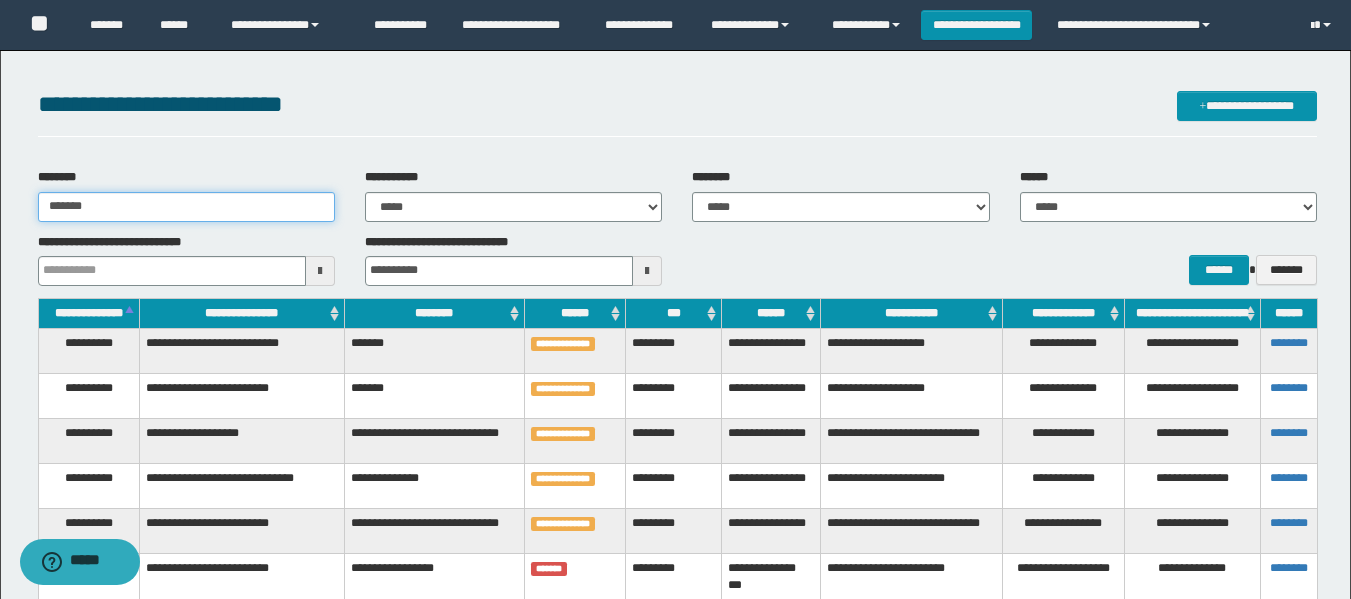 type 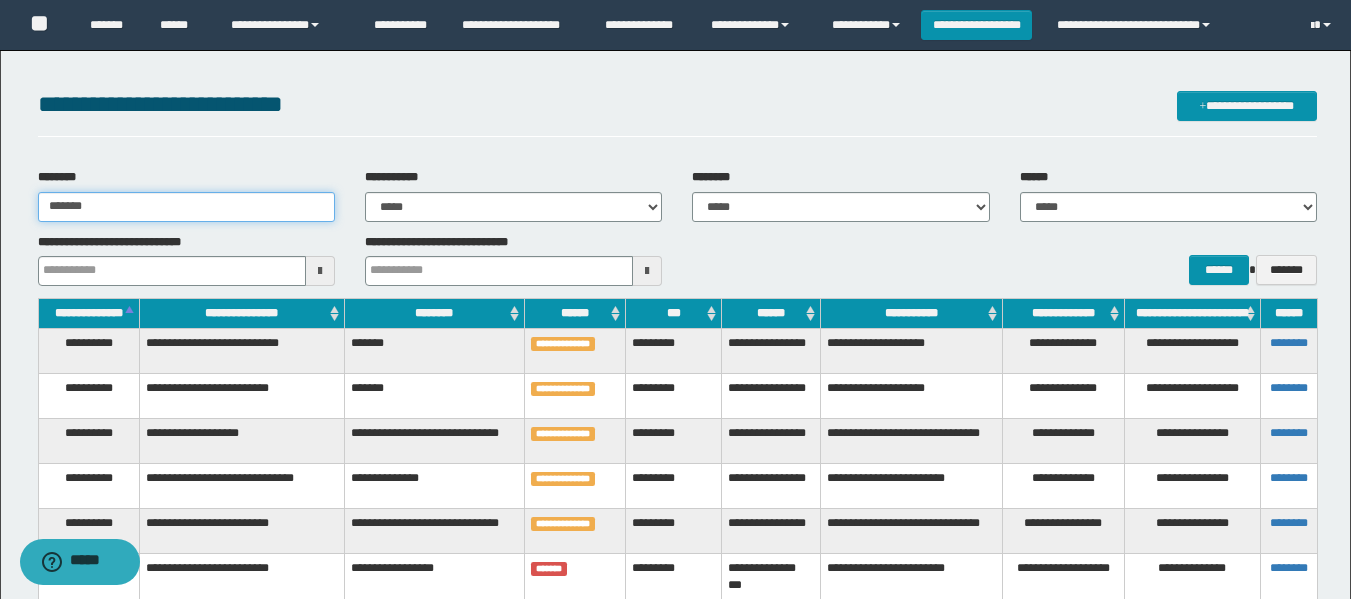 type 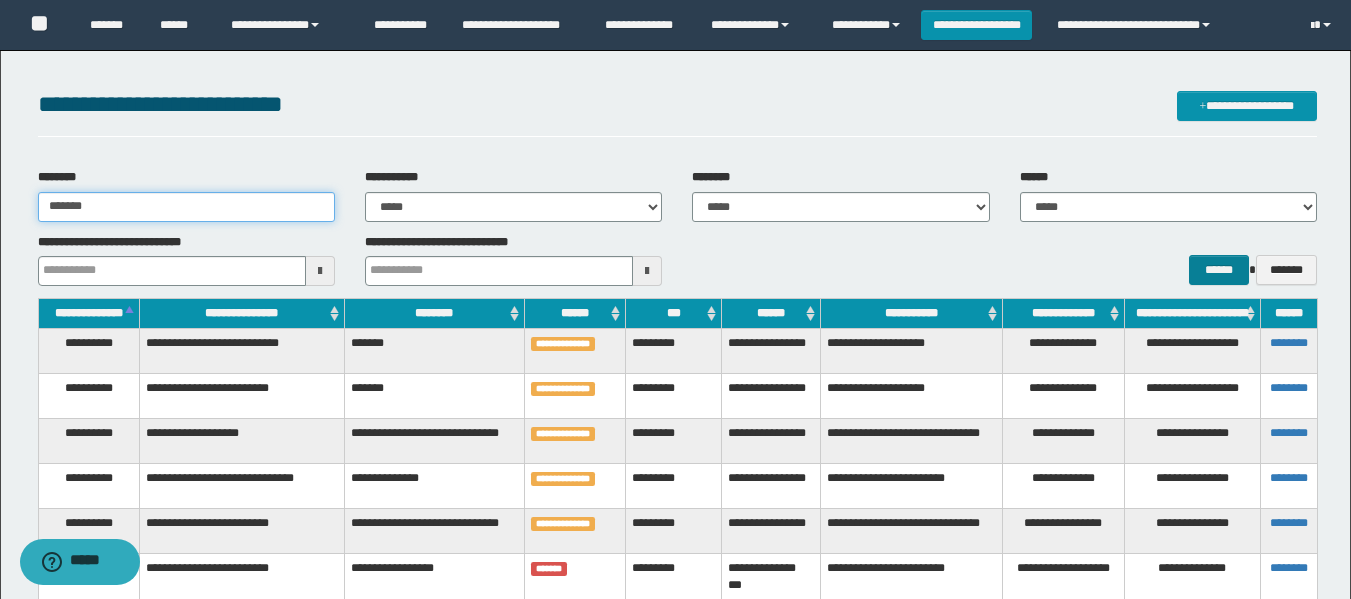 type on "*******" 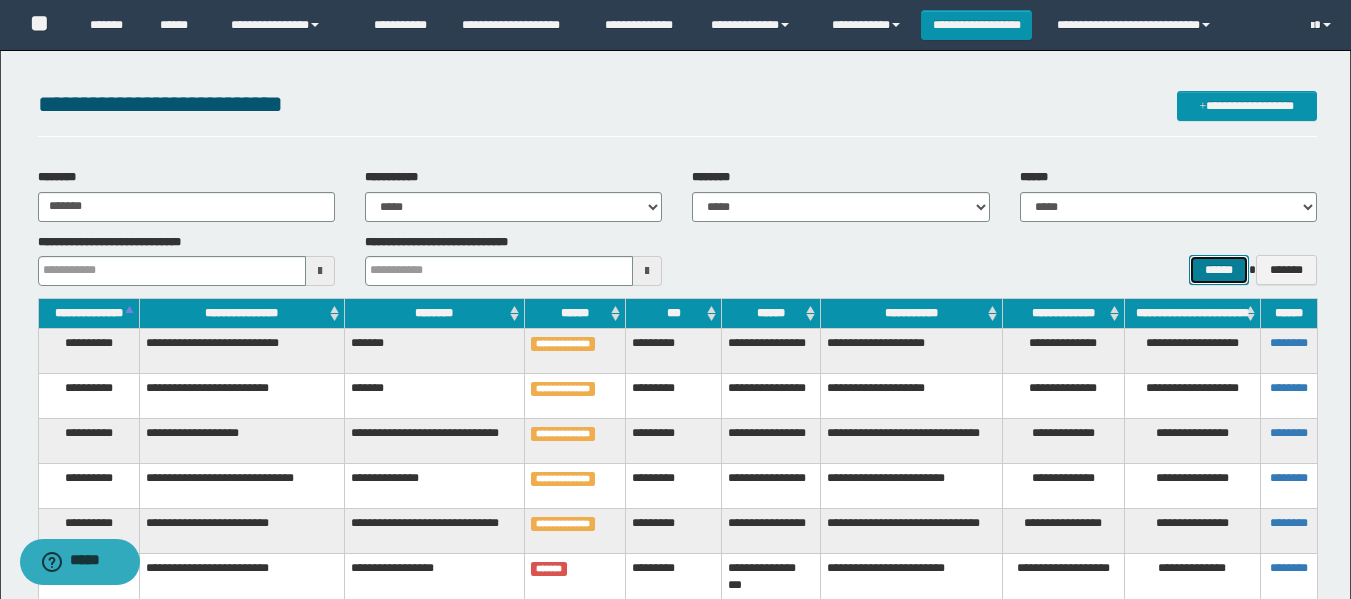 click on "******" at bounding box center [1218, 270] 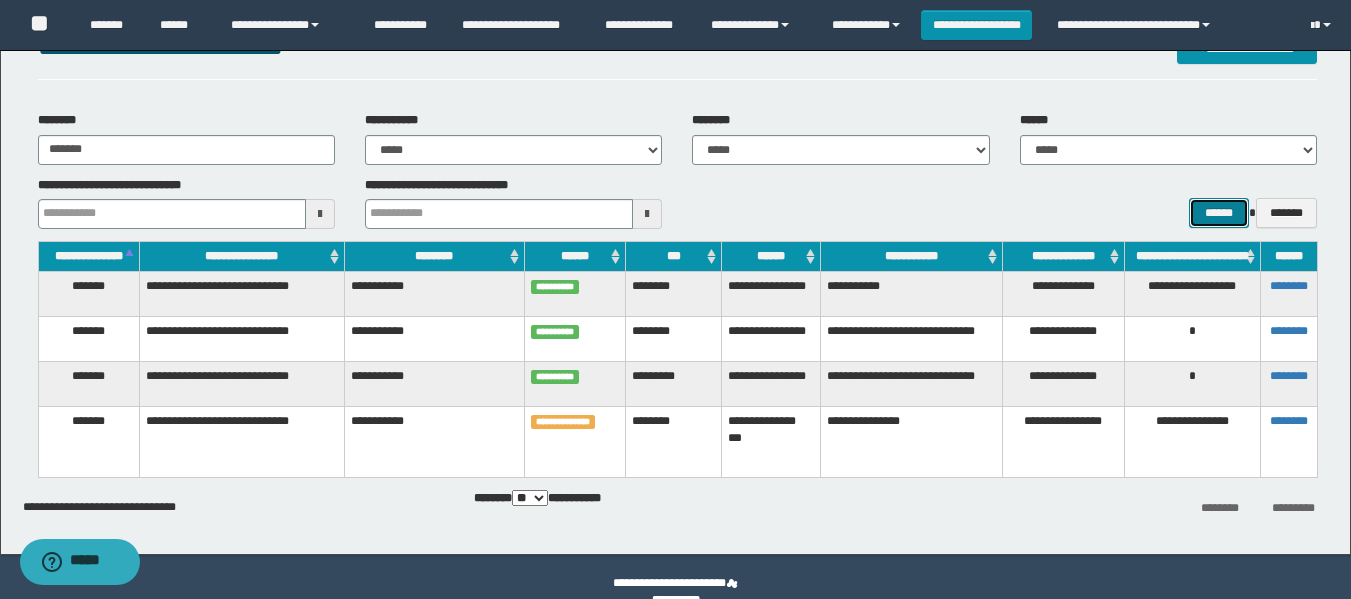 scroll, scrollTop: 88, scrollLeft: 0, axis: vertical 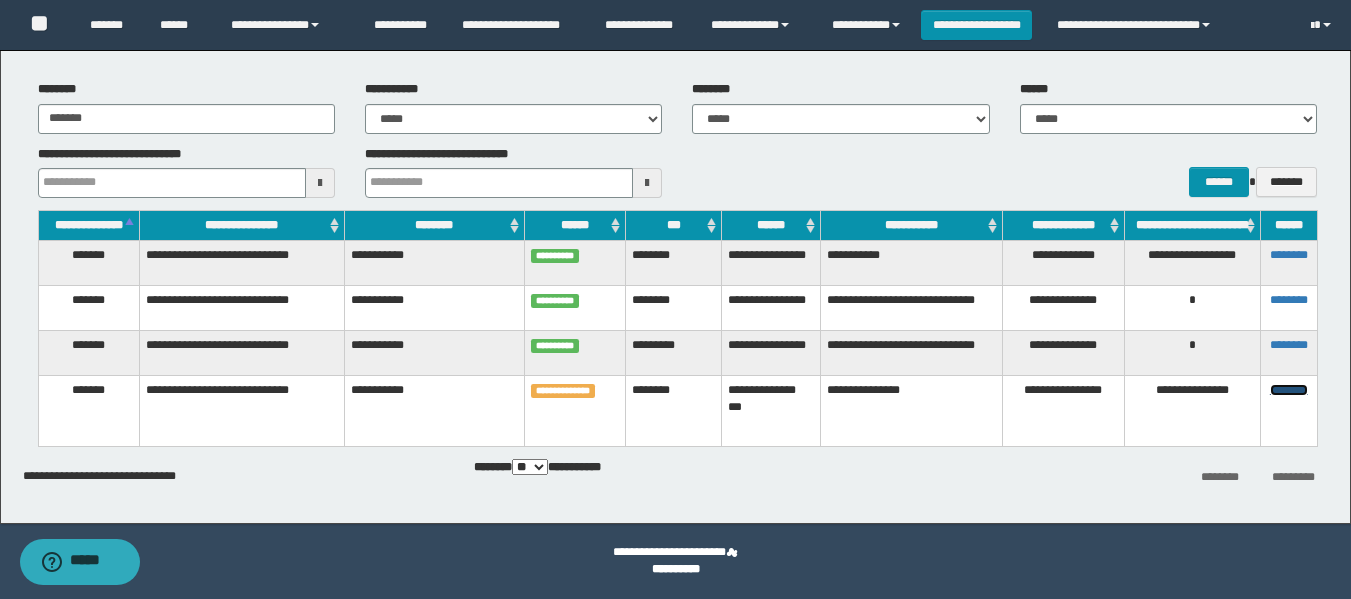 click on "********" at bounding box center (1289, 390) 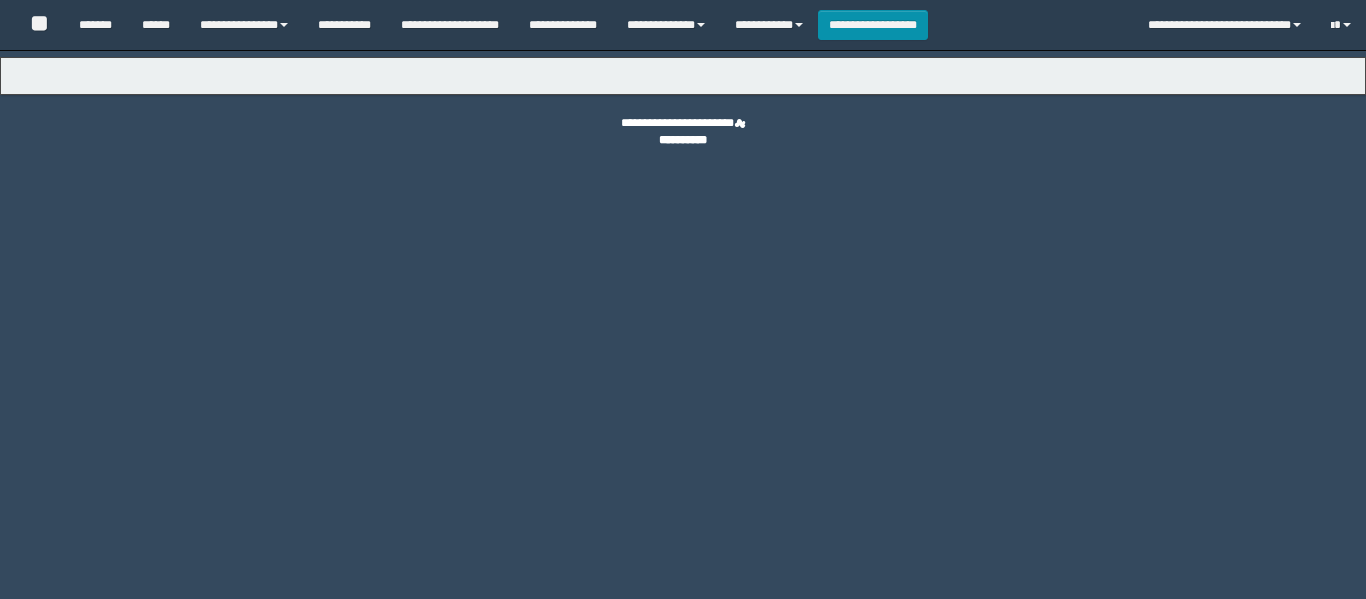 scroll, scrollTop: 0, scrollLeft: 0, axis: both 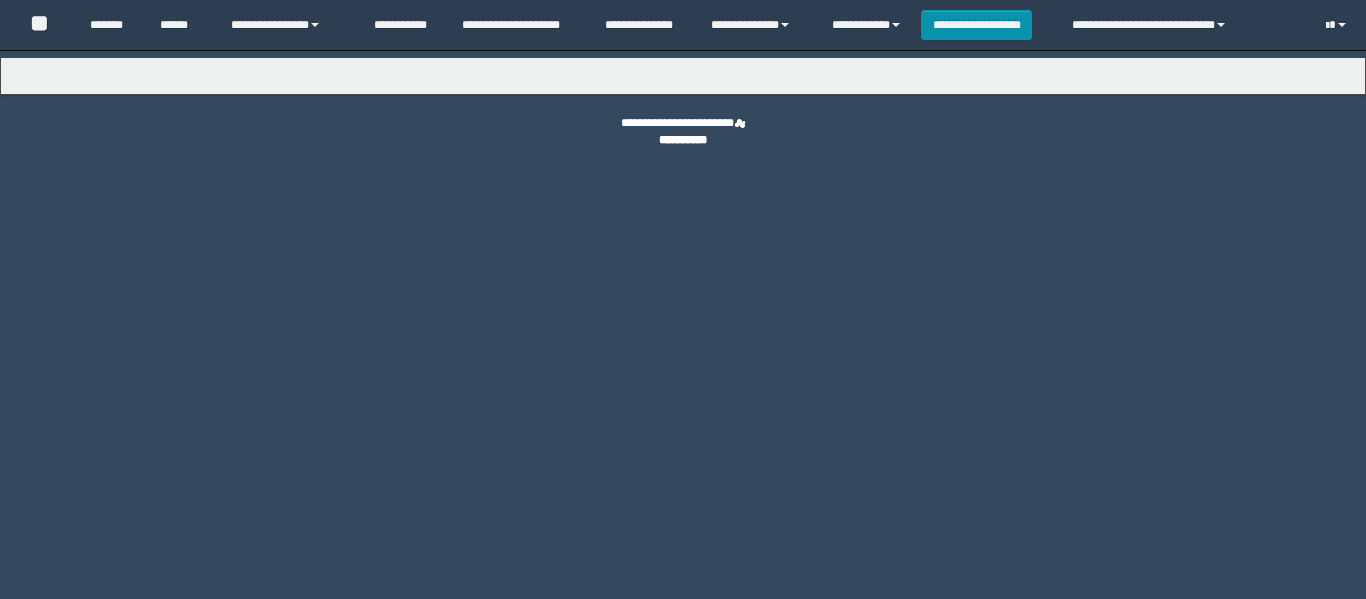 select on "***" 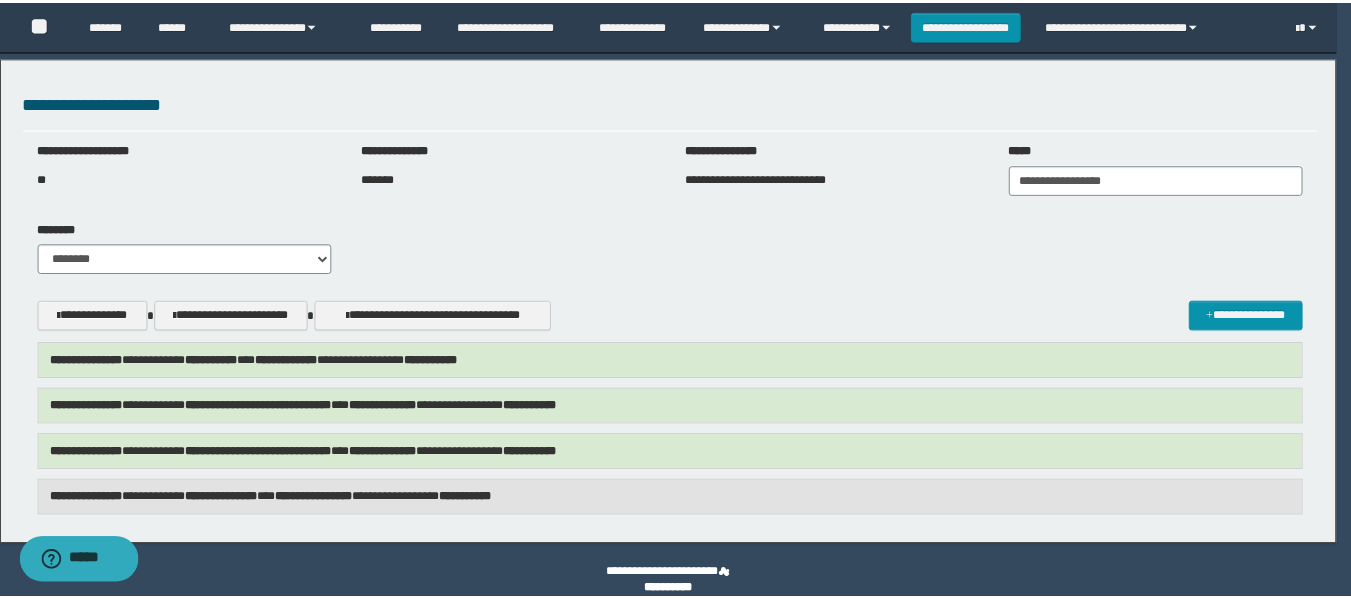 scroll, scrollTop: 21, scrollLeft: 0, axis: vertical 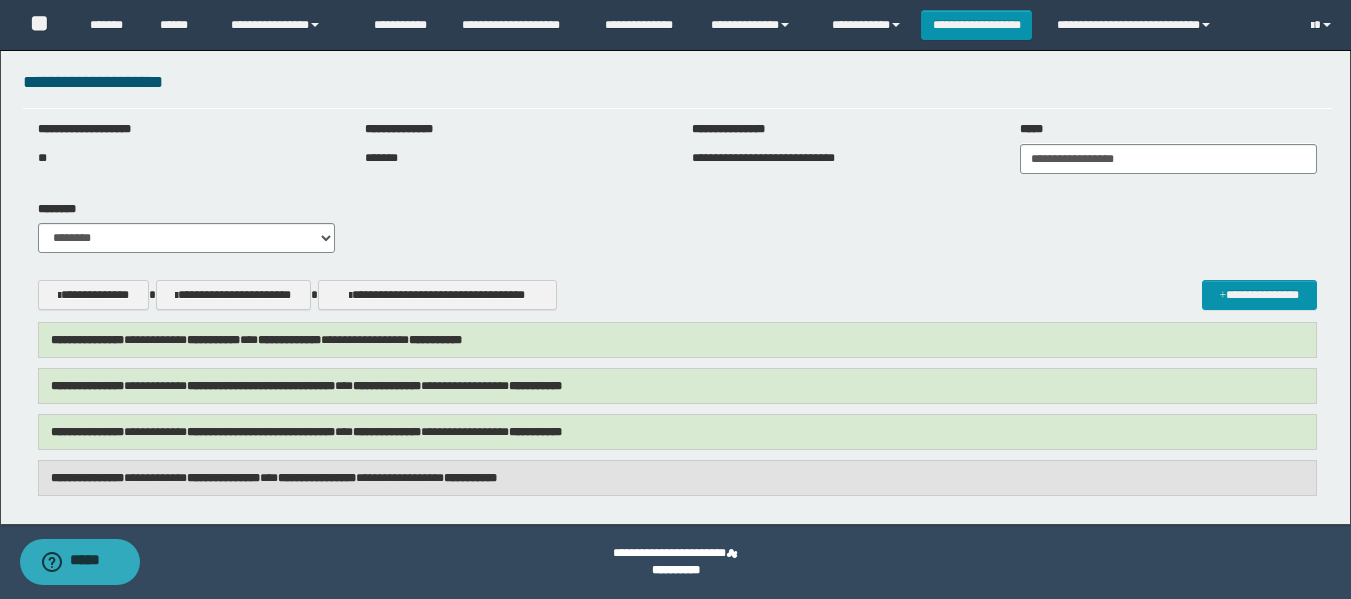 click on "**********" at bounding box center (317, 478) 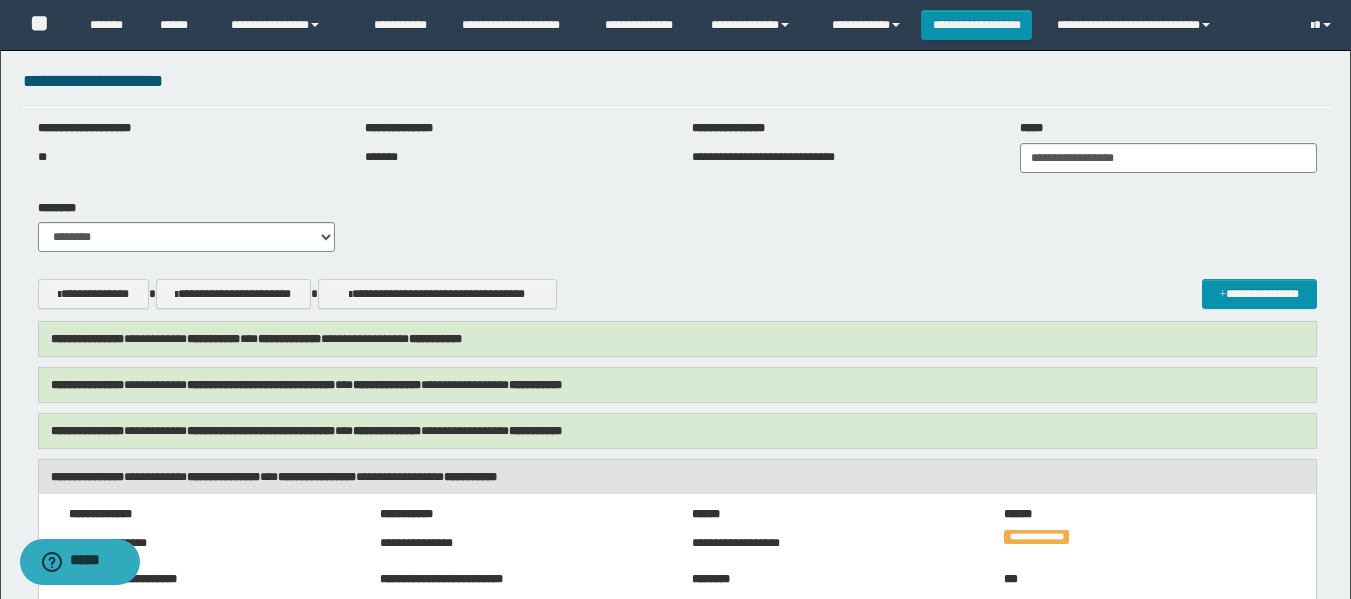 scroll, scrollTop: 21, scrollLeft: 0, axis: vertical 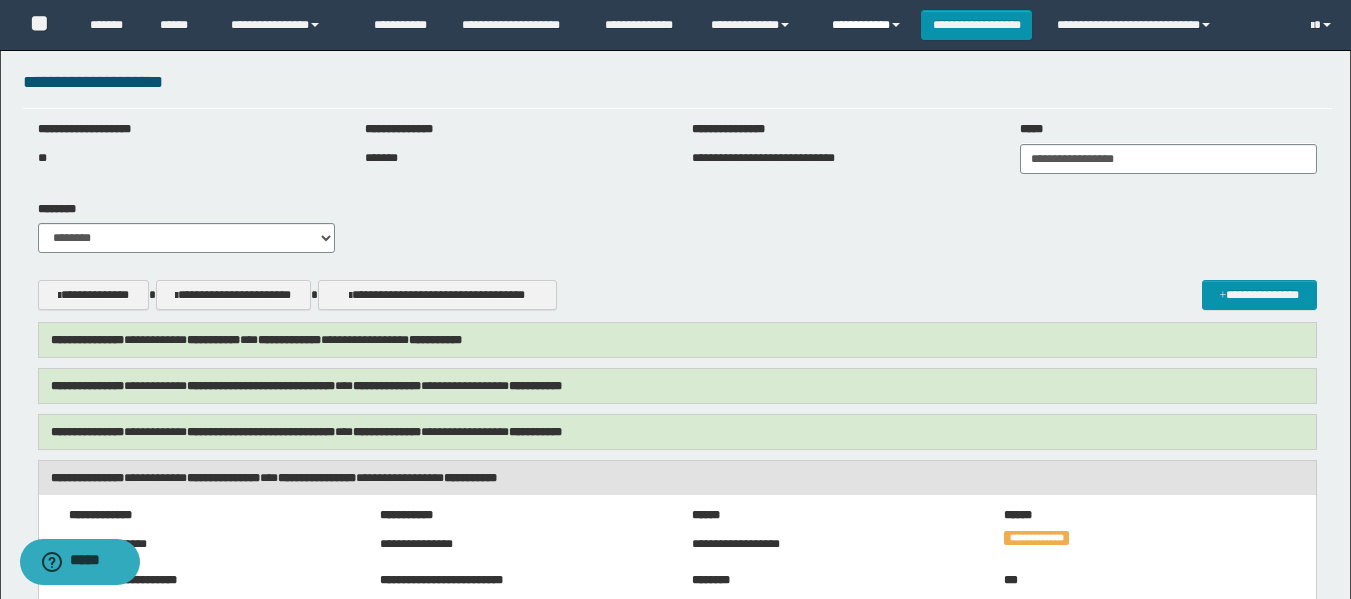 click on "**********" at bounding box center (869, 25) 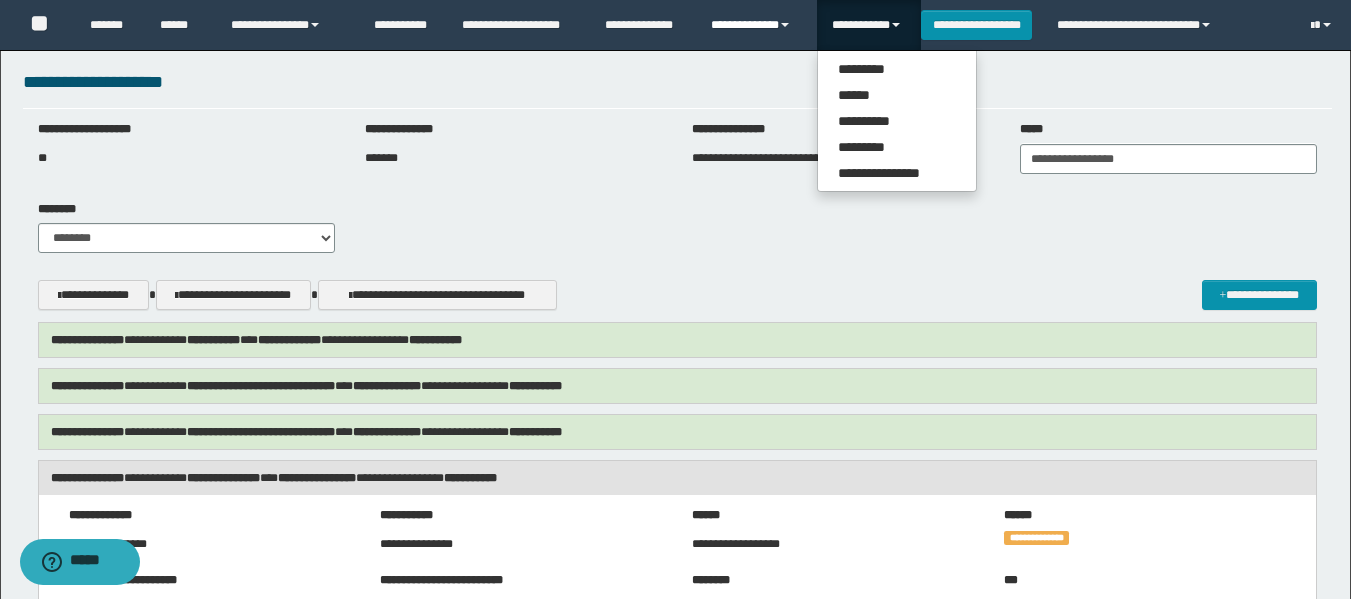 click on "**********" at bounding box center [756, 25] 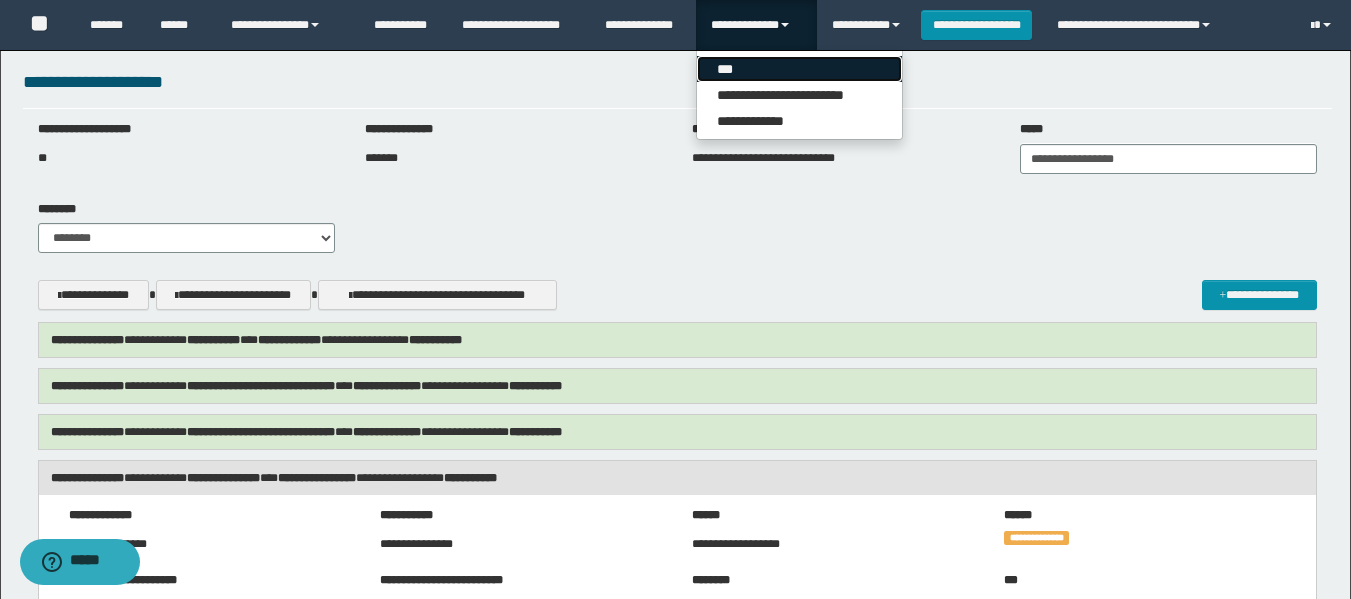 click on "***" at bounding box center (799, 69) 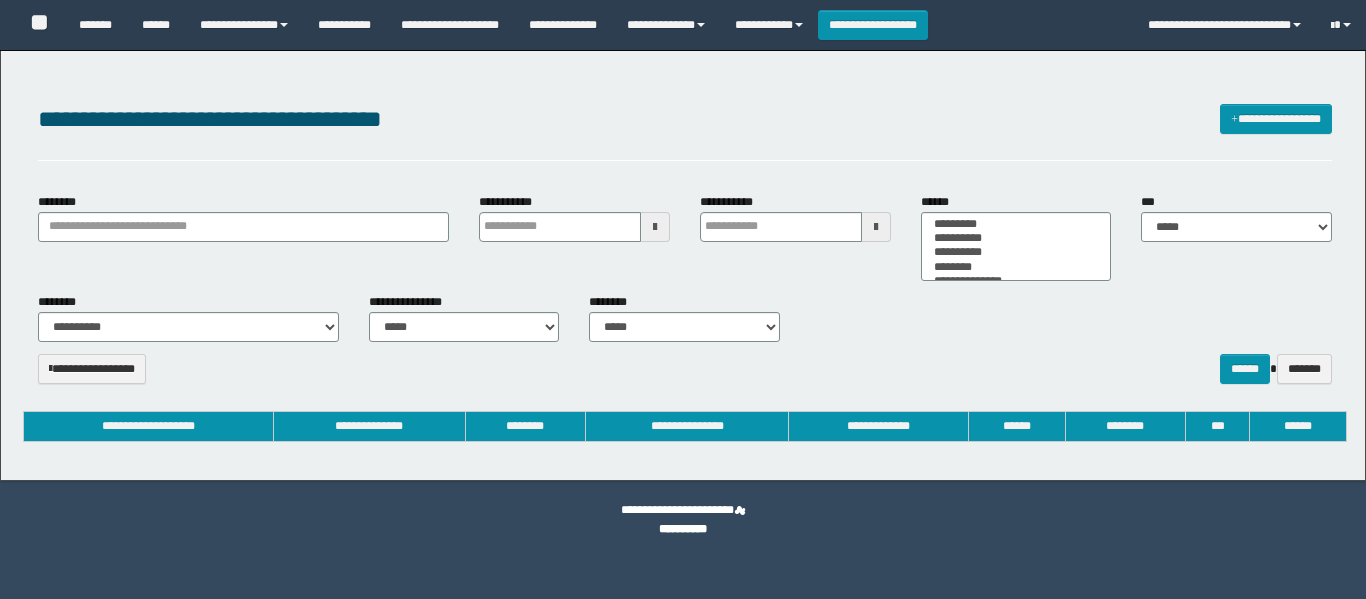 select 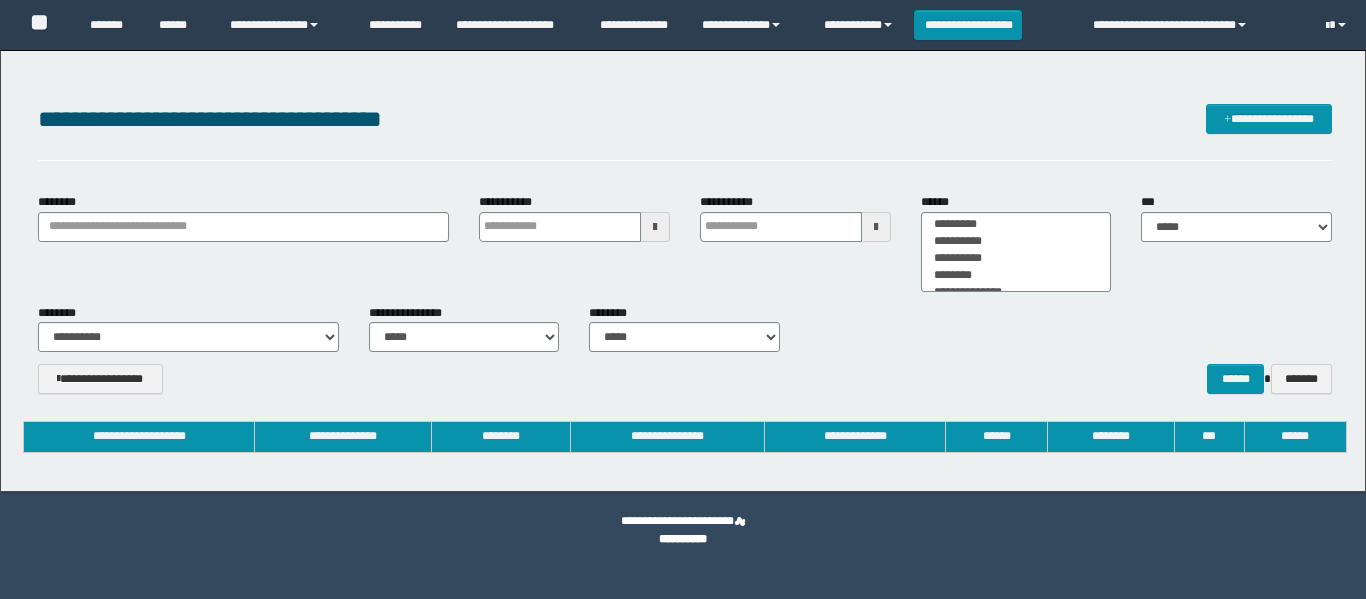 type on "**********" 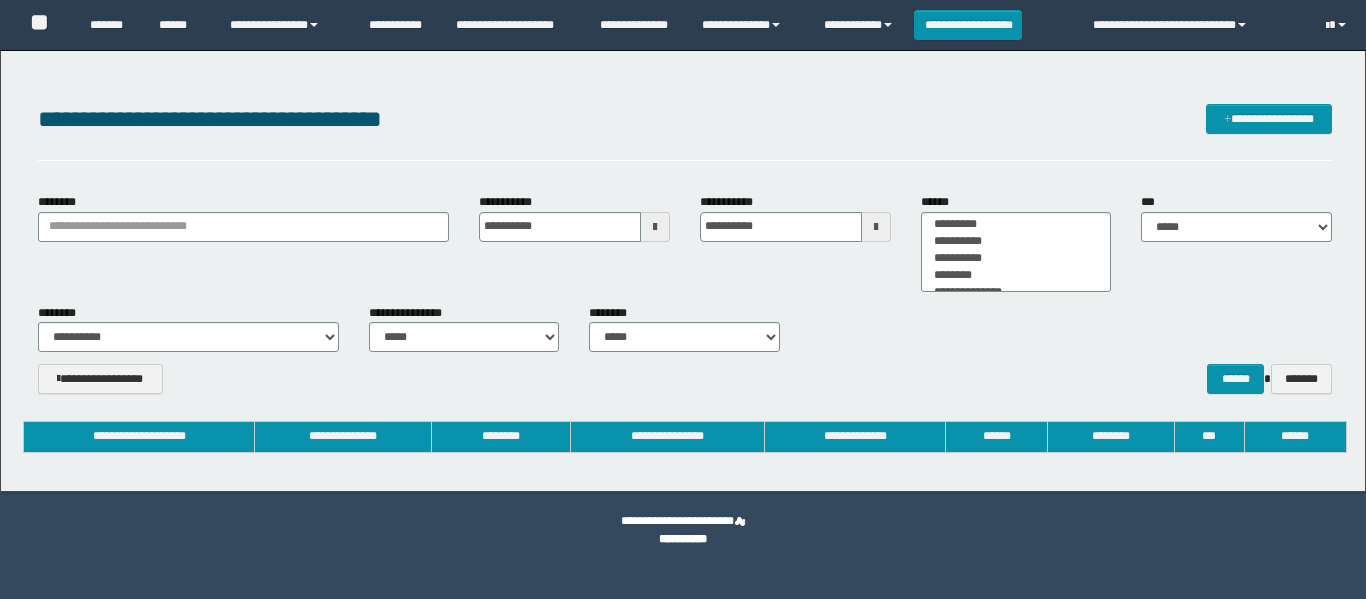 scroll, scrollTop: 0, scrollLeft: 0, axis: both 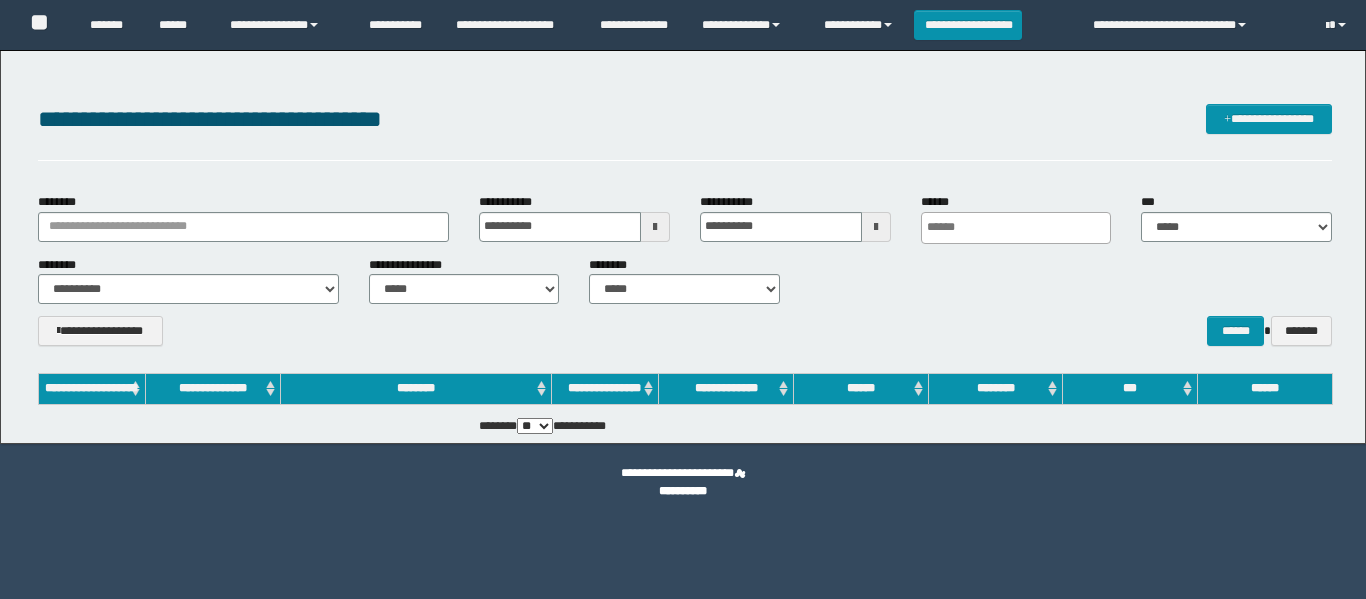 type 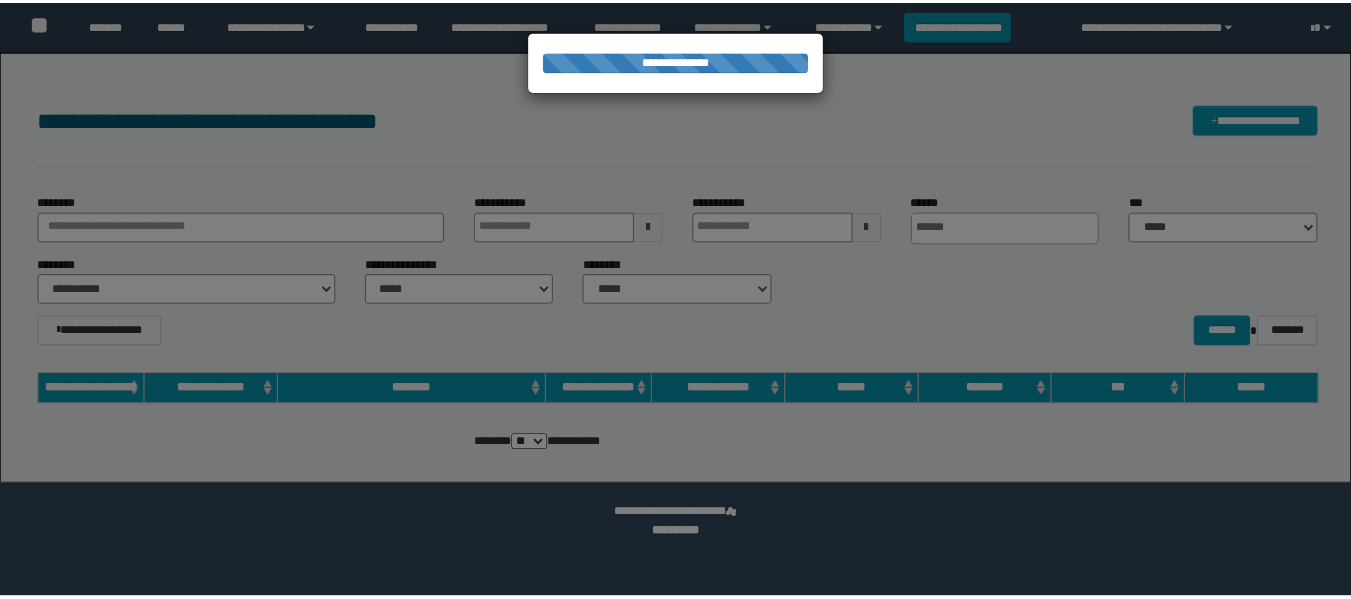 scroll, scrollTop: 0, scrollLeft: 0, axis: both 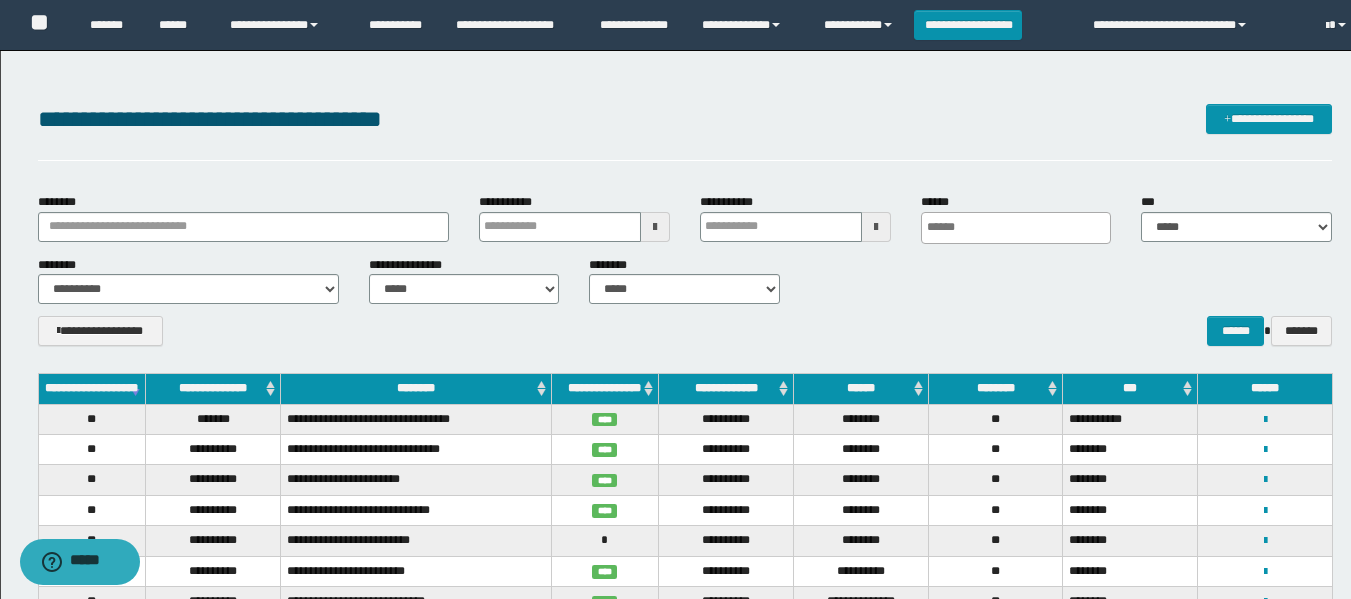 type 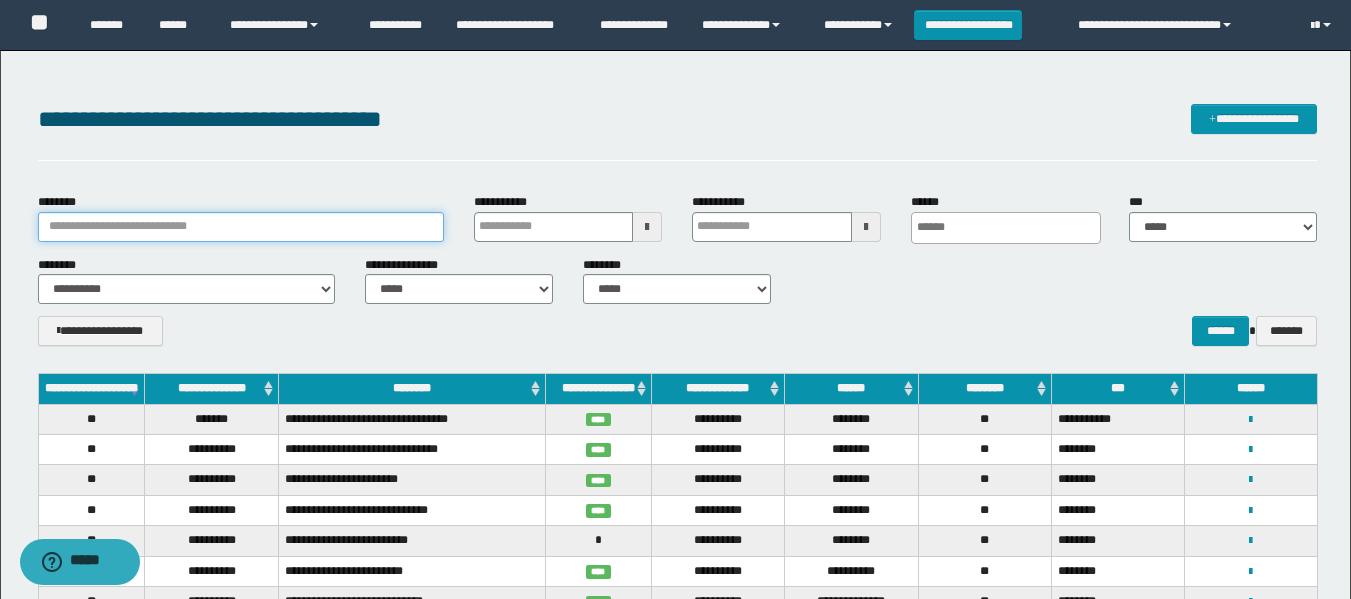 click on "********" at bounding box center (241, 227) 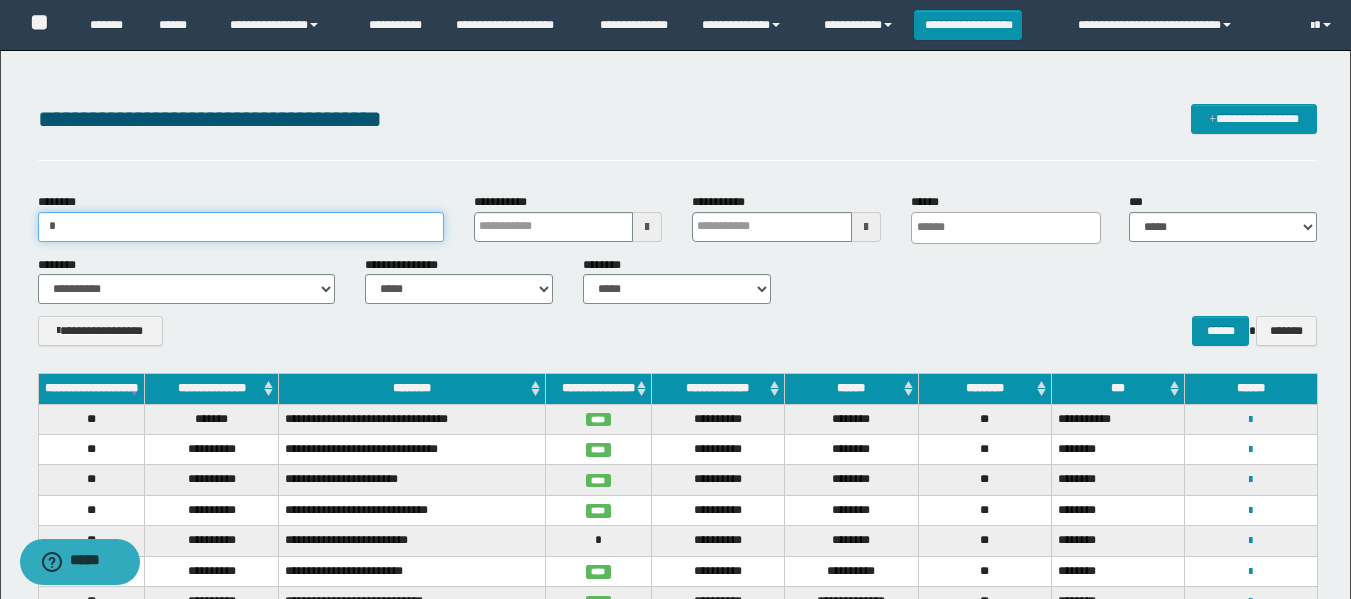 type 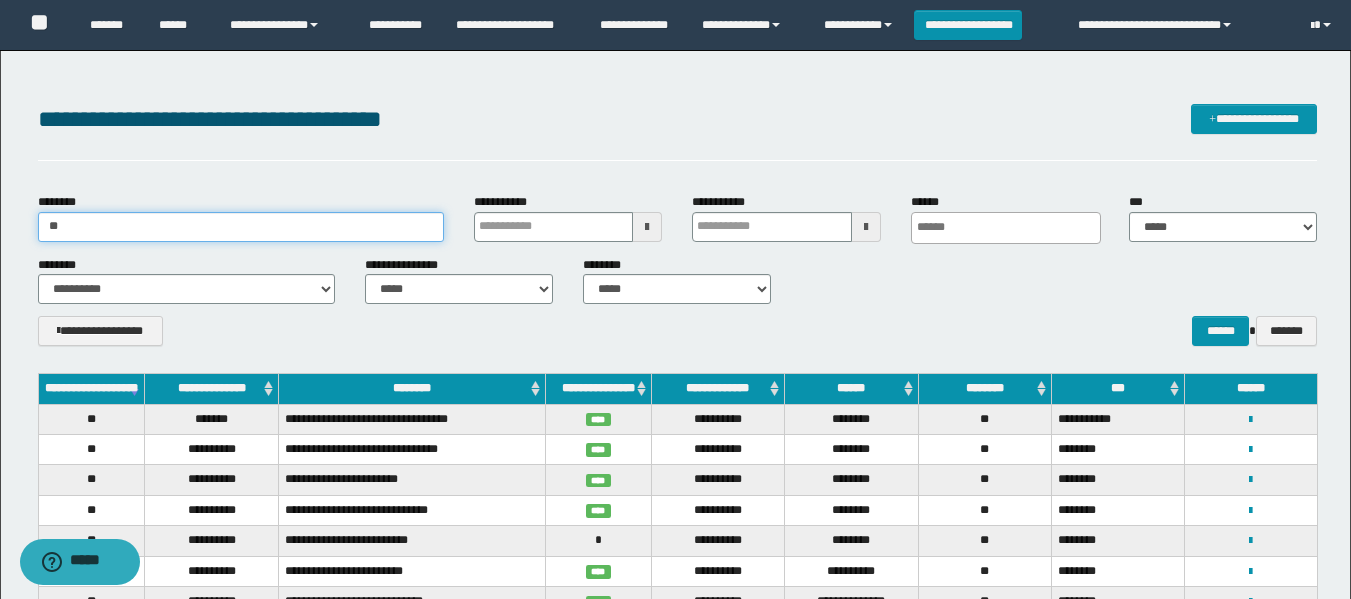 type 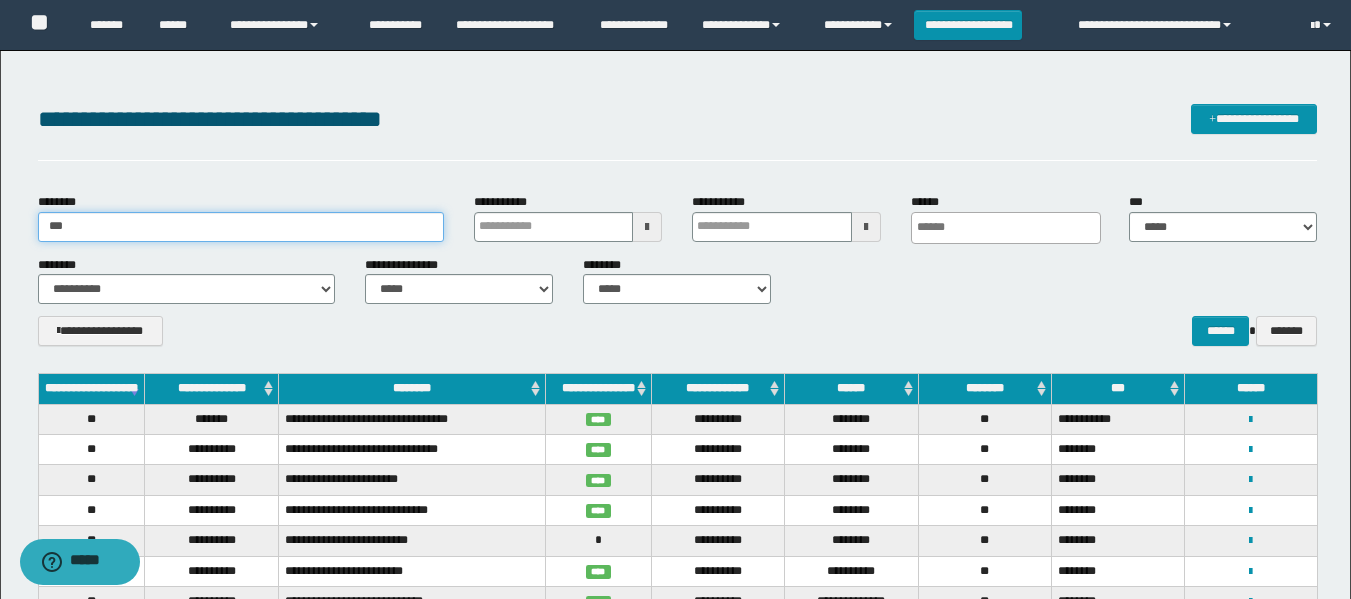 type 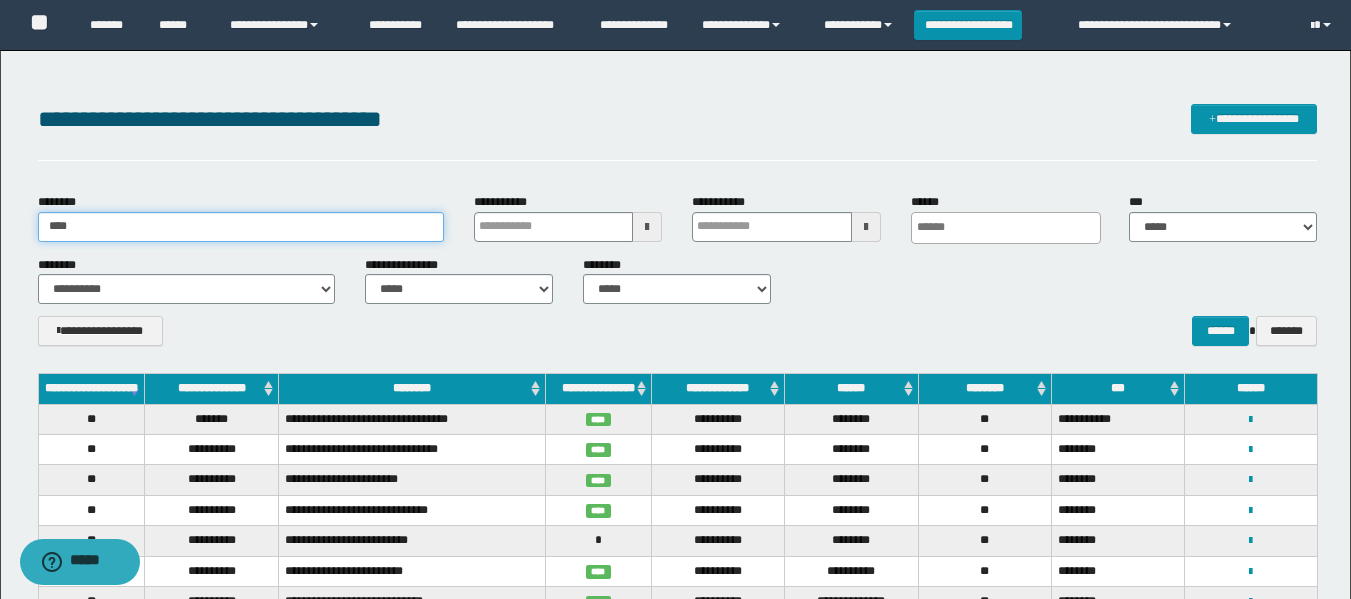 type 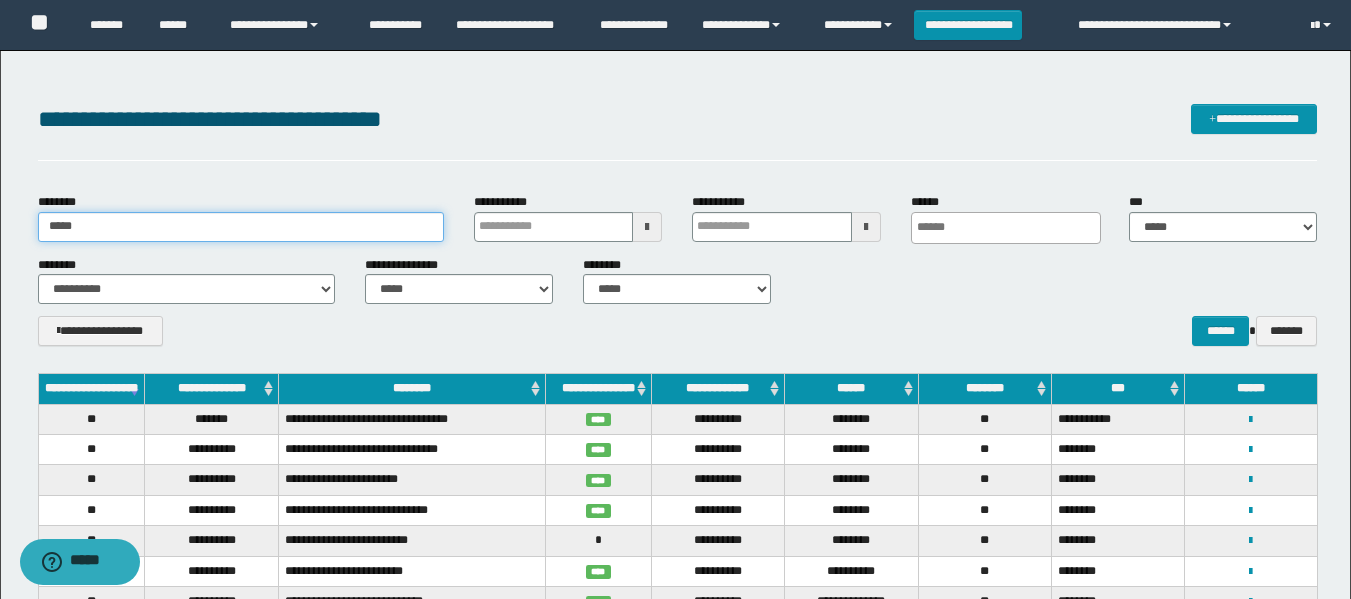 type 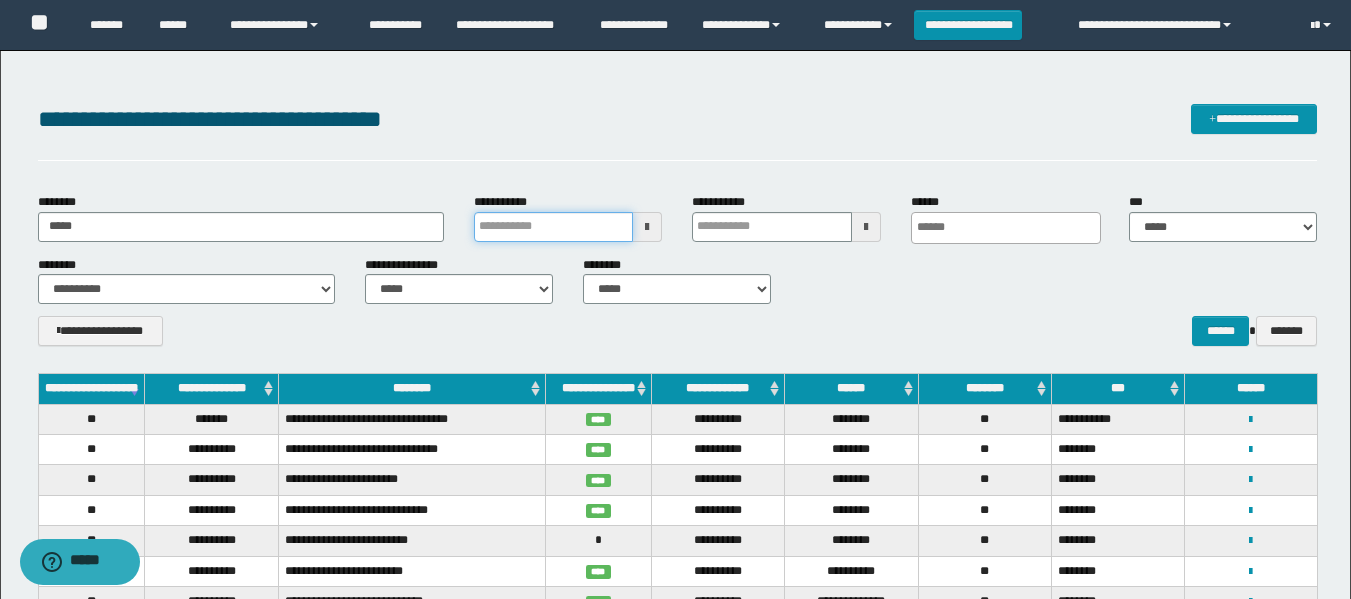 type 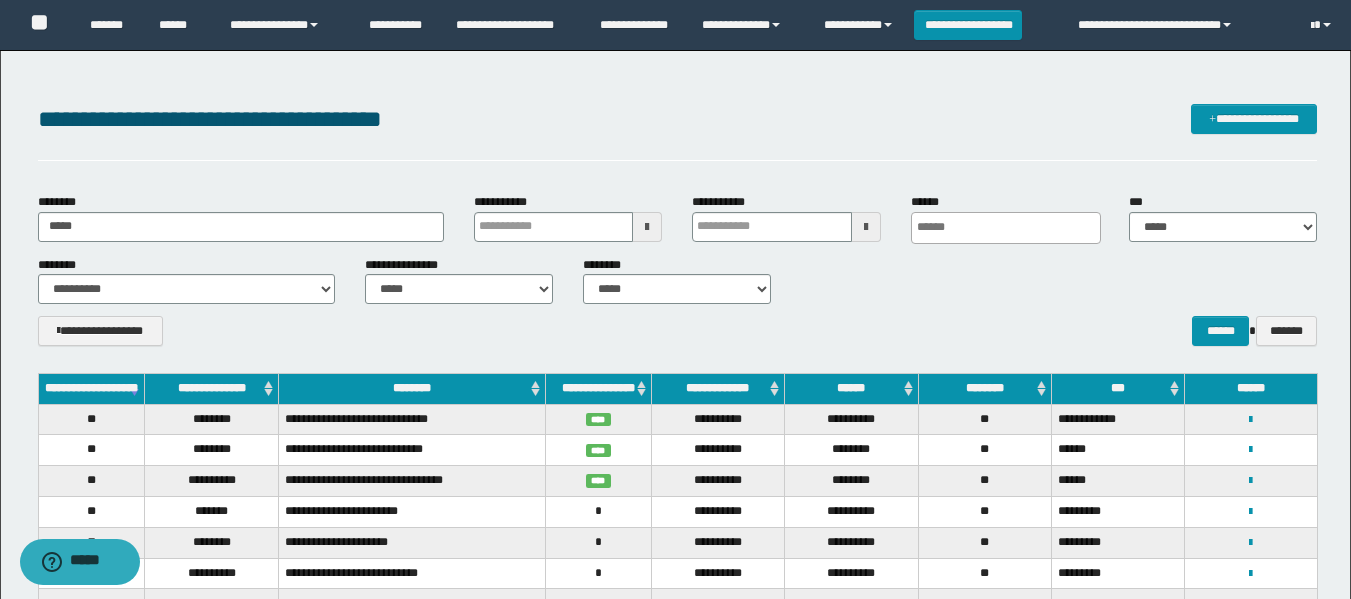 click on "**********" at bounding box center [677, 280] 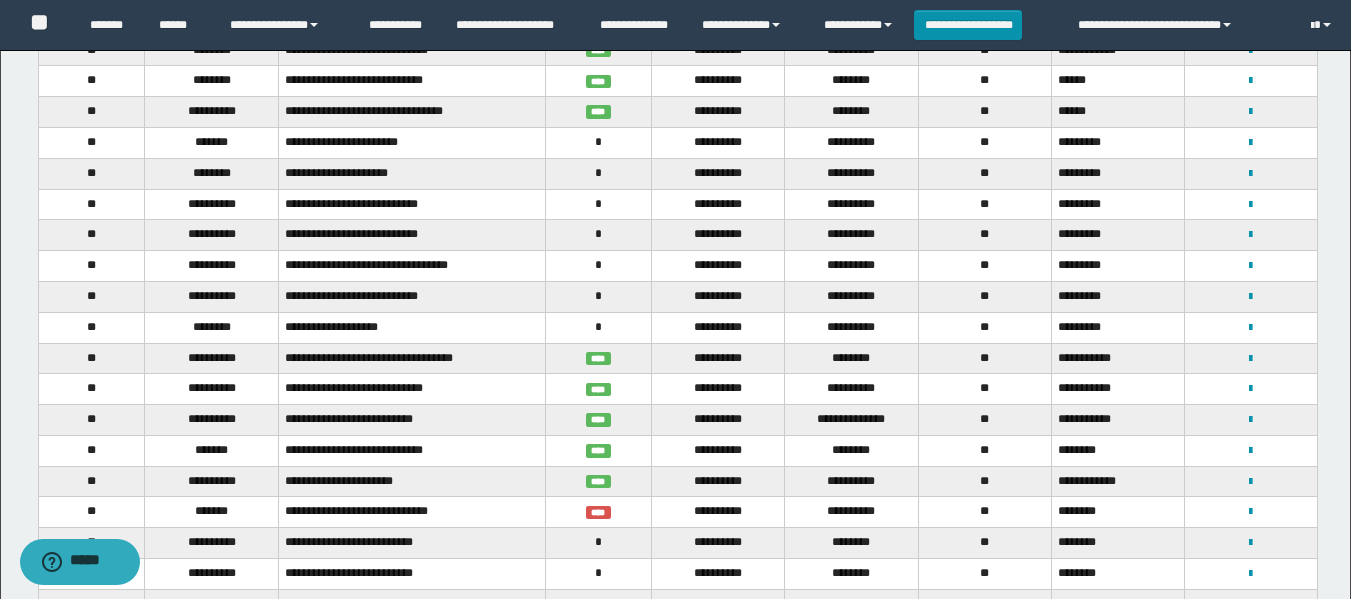 scroll, scrollTop: 400, scrollLeft: 0, axis: vertical 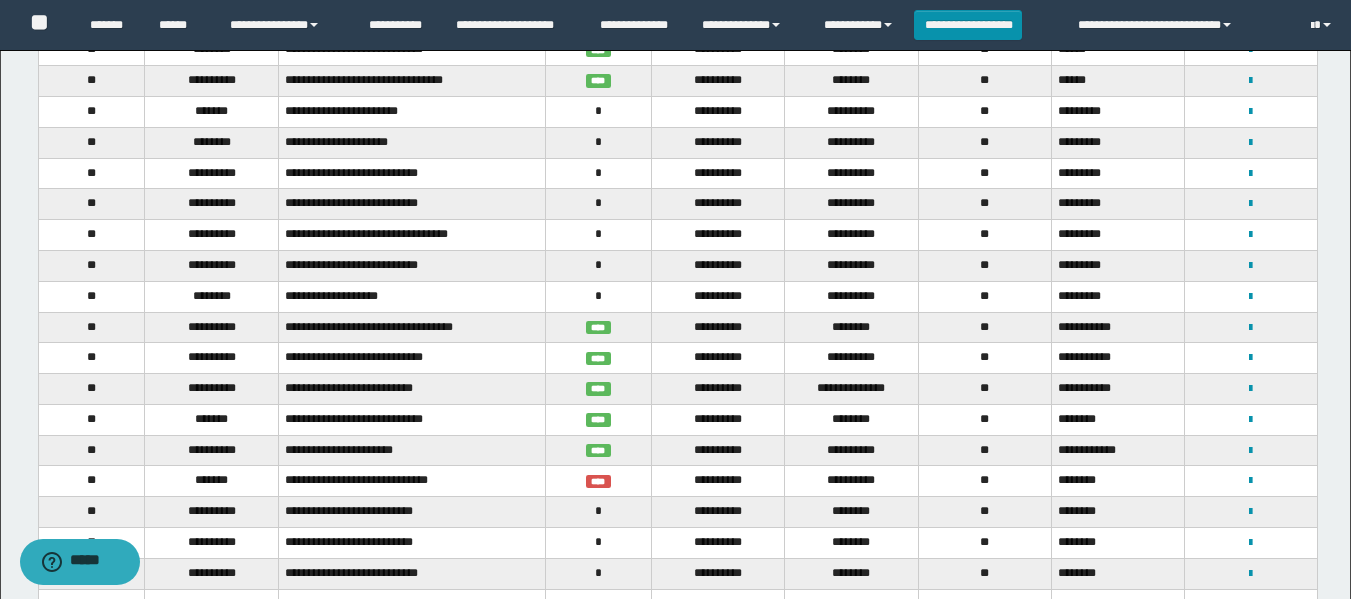 click on "**********" at bounding box center (1251, 480) 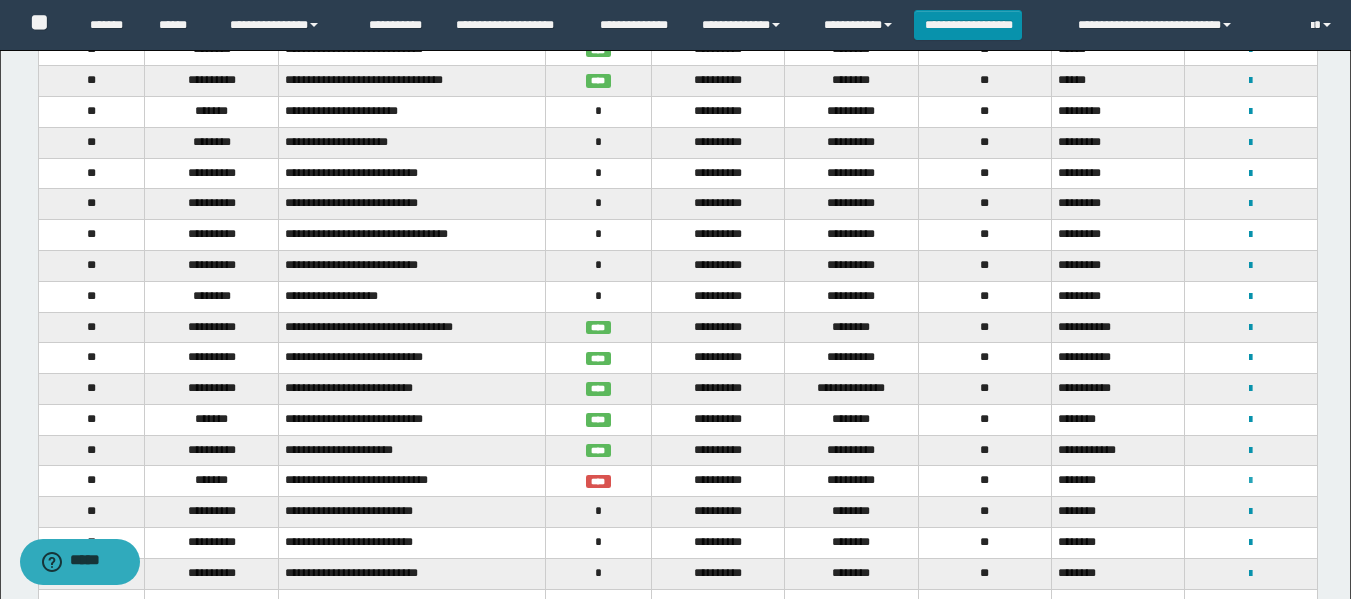click at bounding box center (1250, 481) 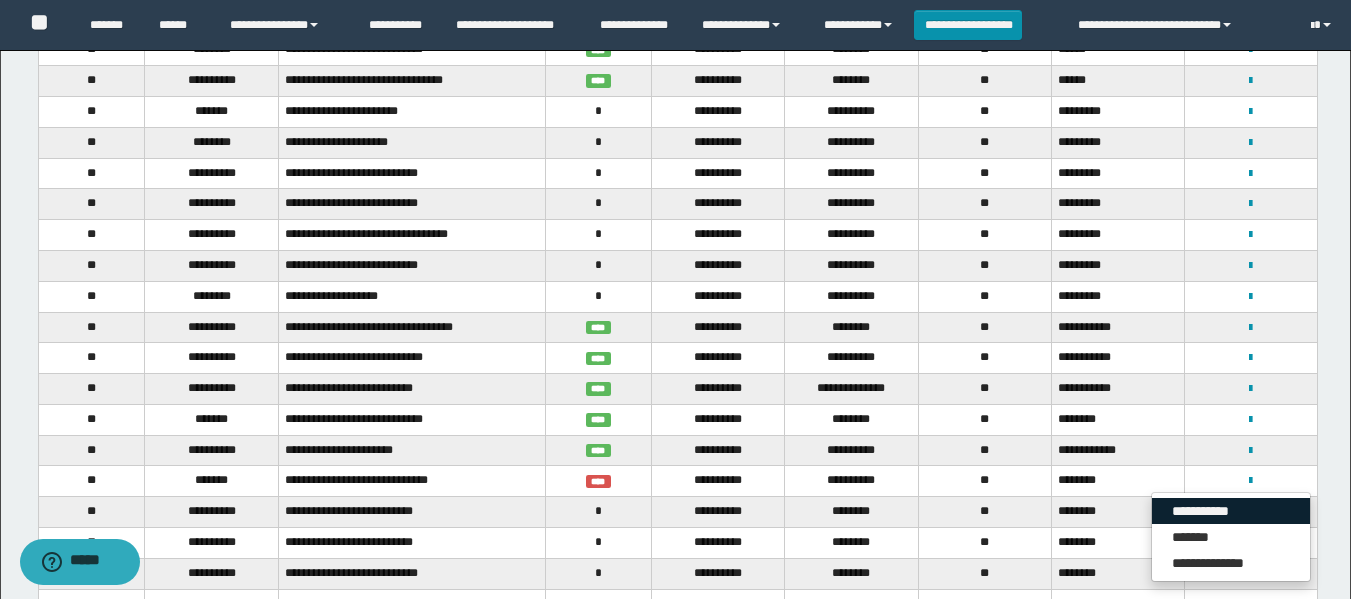 click on "**********" at bounding box center (1231, 511) 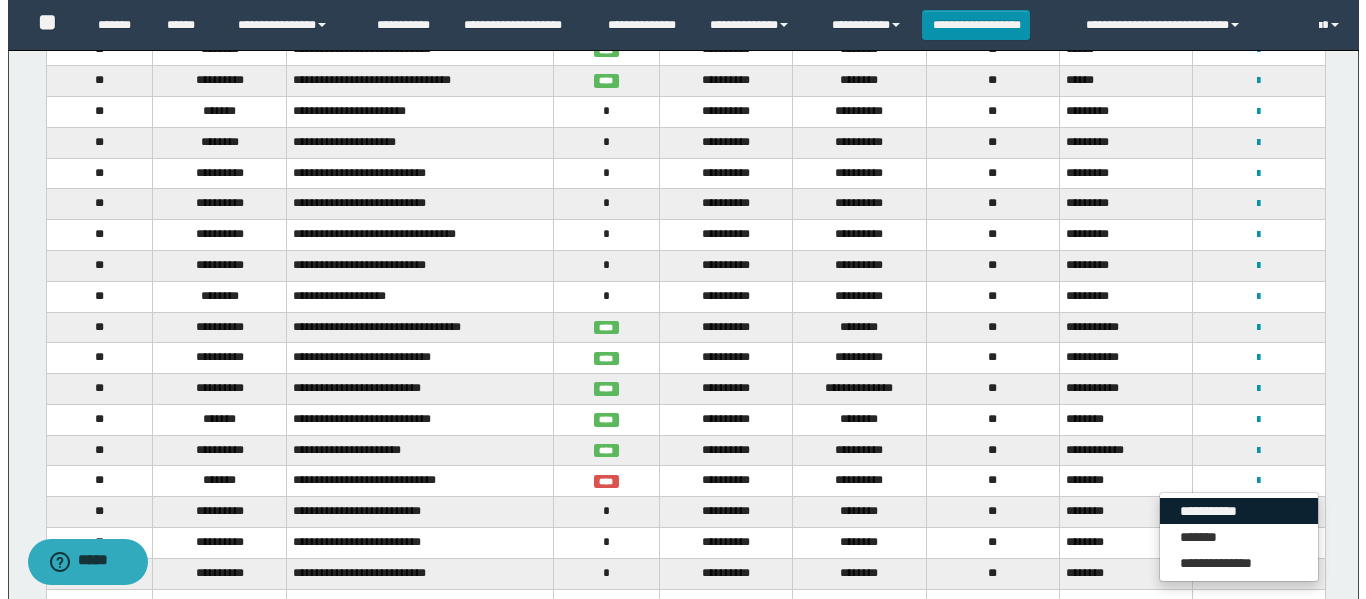 scroll, scrollTop: 0, scrollLeft: 0, axis: both 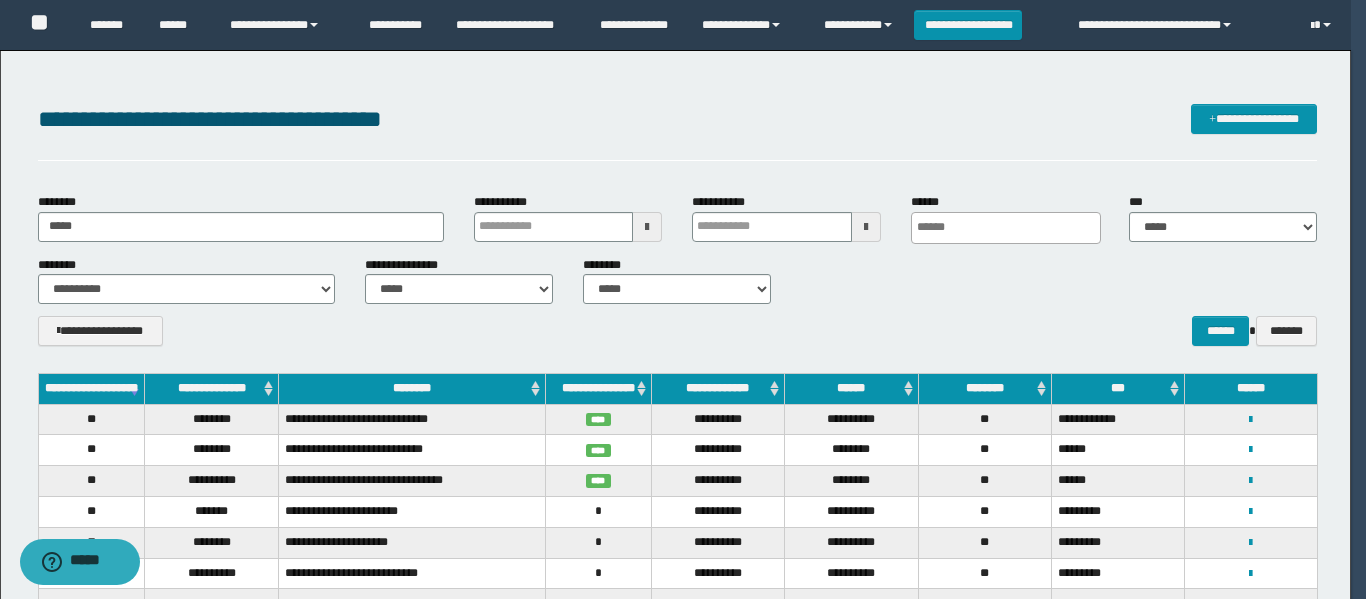 select on "*" 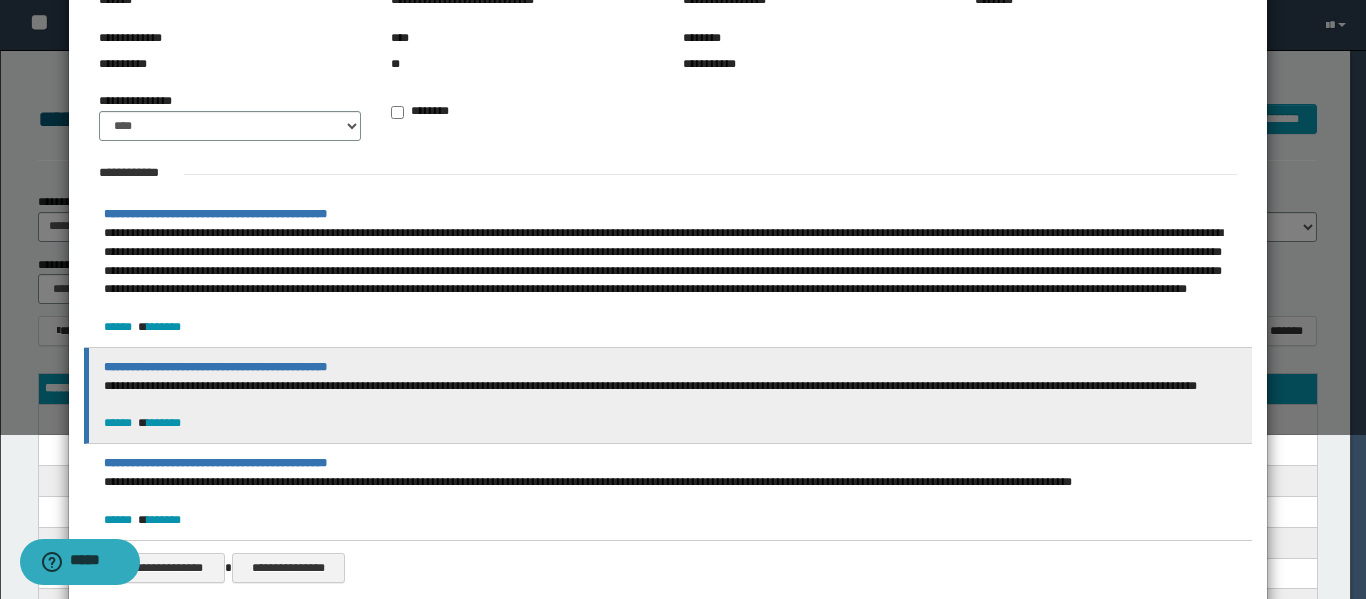 scroll, scrollTop: 200, scrollLeft: 0, axis: vertical 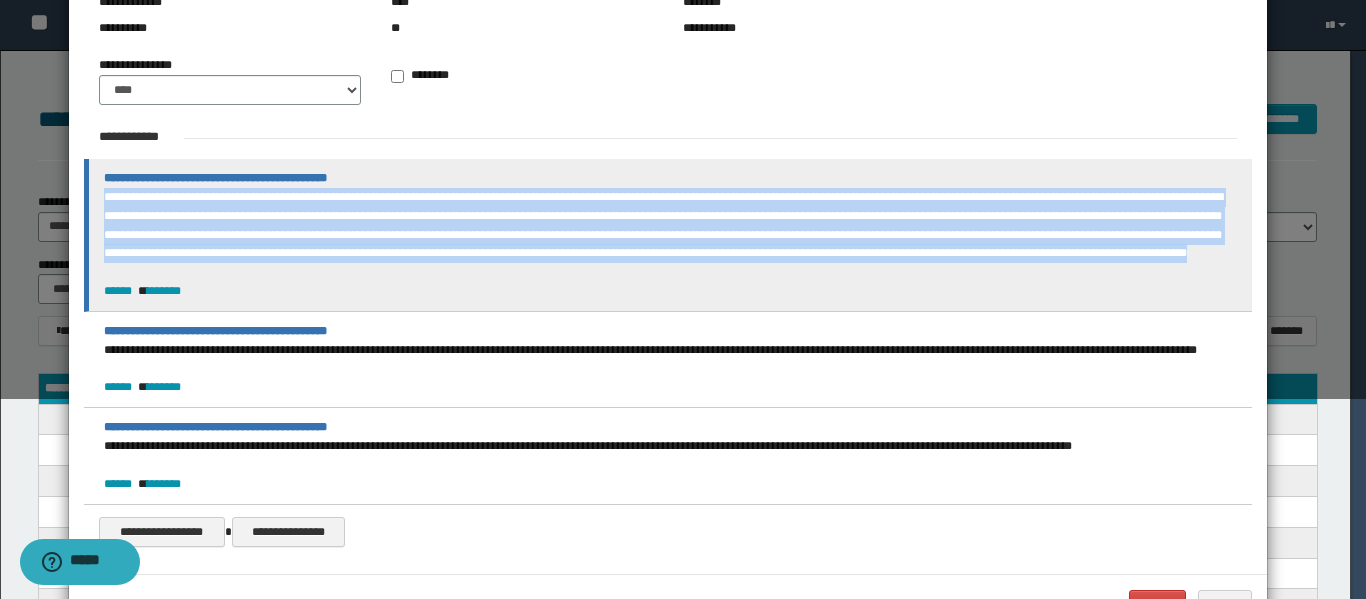 drag, startPoint x: 106, startPoint y: 200, endPoint x: 516, endPoint y: 276, distance: 416.9844 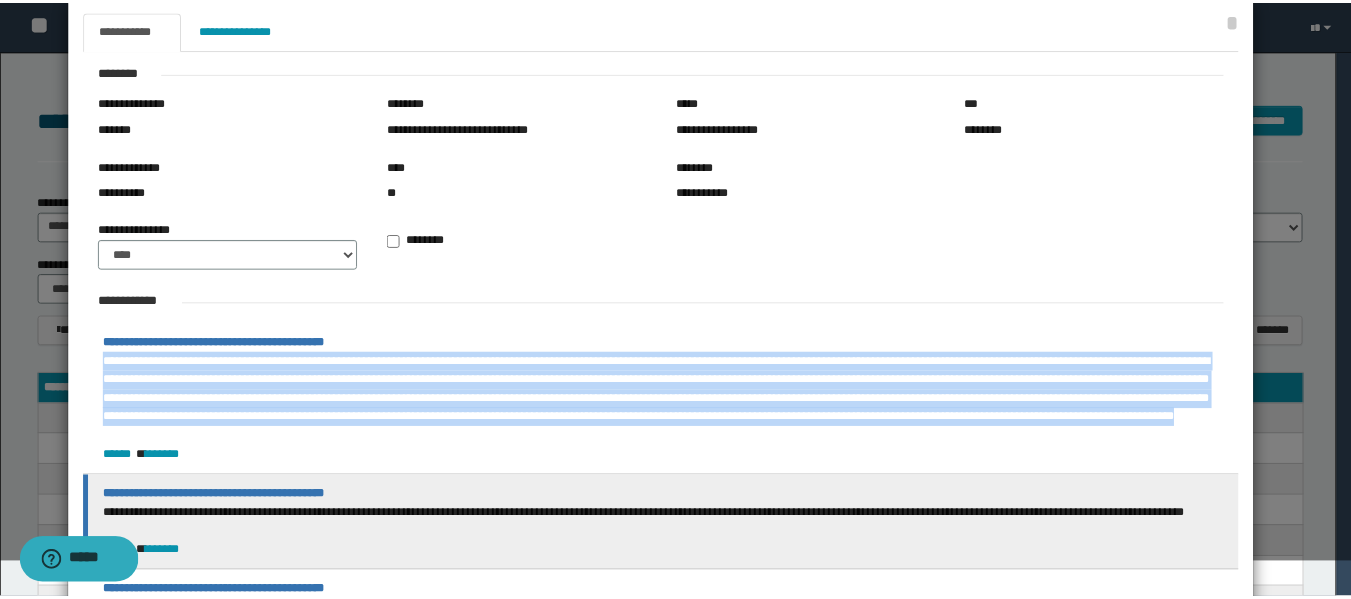 scroll, scrollTop: 0, scrollLeft: 0, axis: both 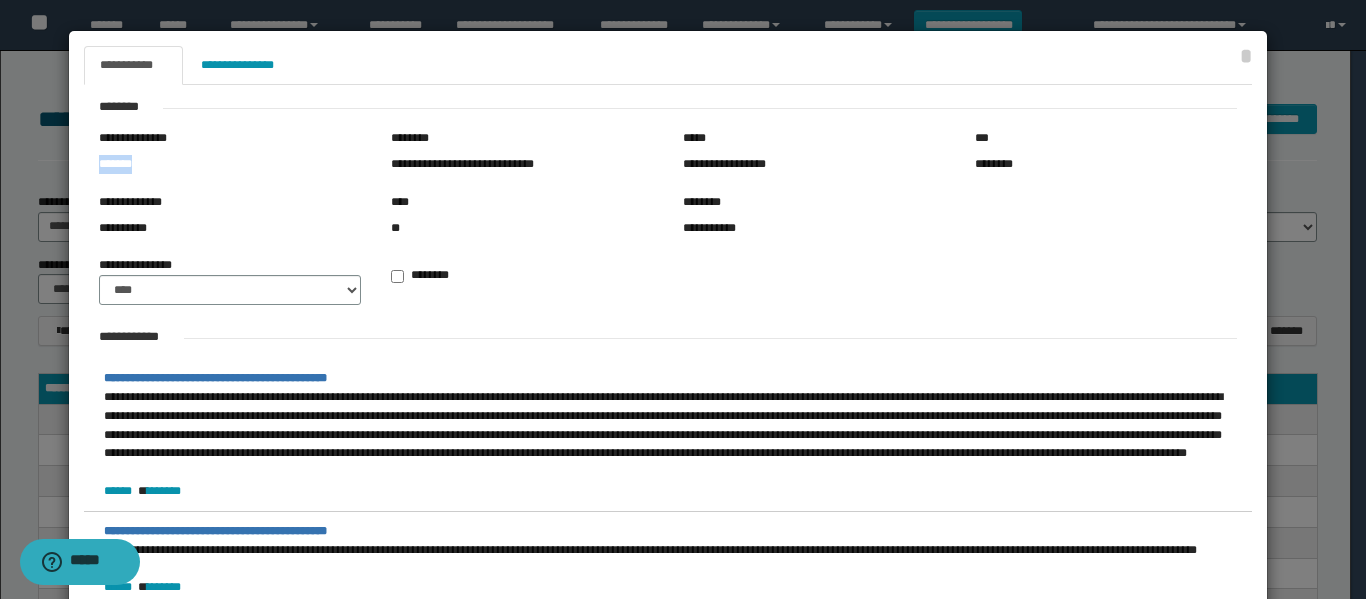 drag, startPoint x: 99, startPoint y: 164, endPoint x: 153, endPoint y: 170, distance: 54.33231 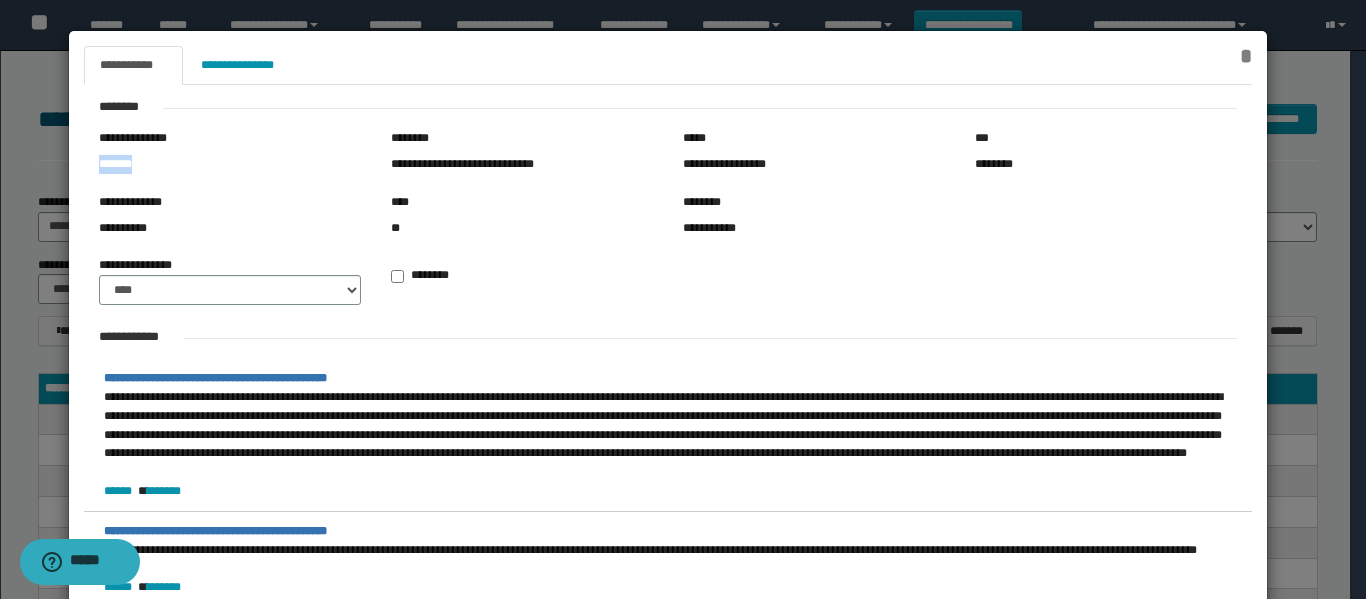 drag, startPoint x: 1250, startPoint y: 57, endPoint x: 1143, endPoint y: 51, distance: 107.16809 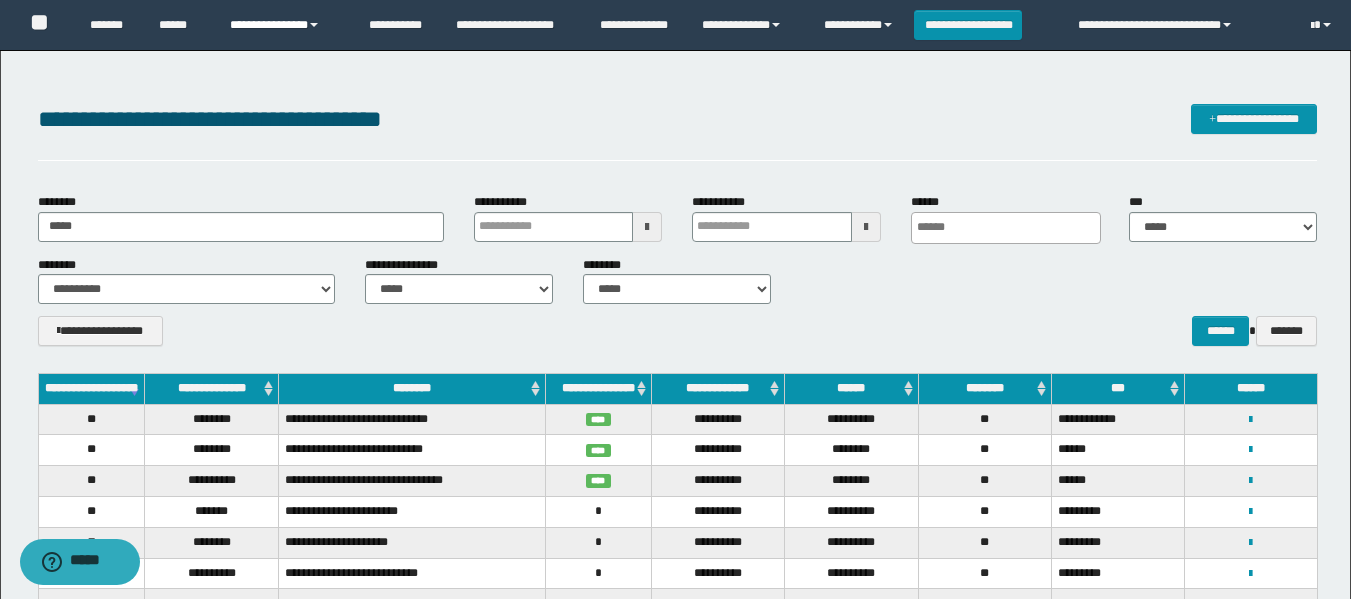 click on "**********" at bounding box center [284, 25] 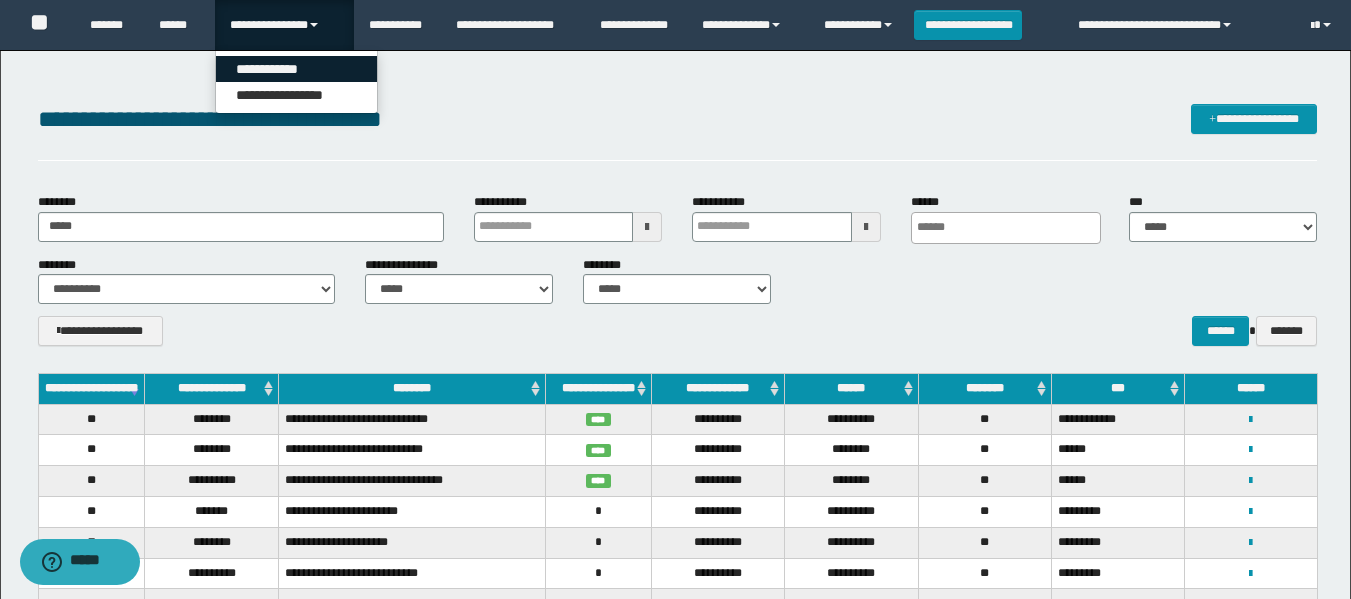 click on "**********" at bounding box center [296, 69] 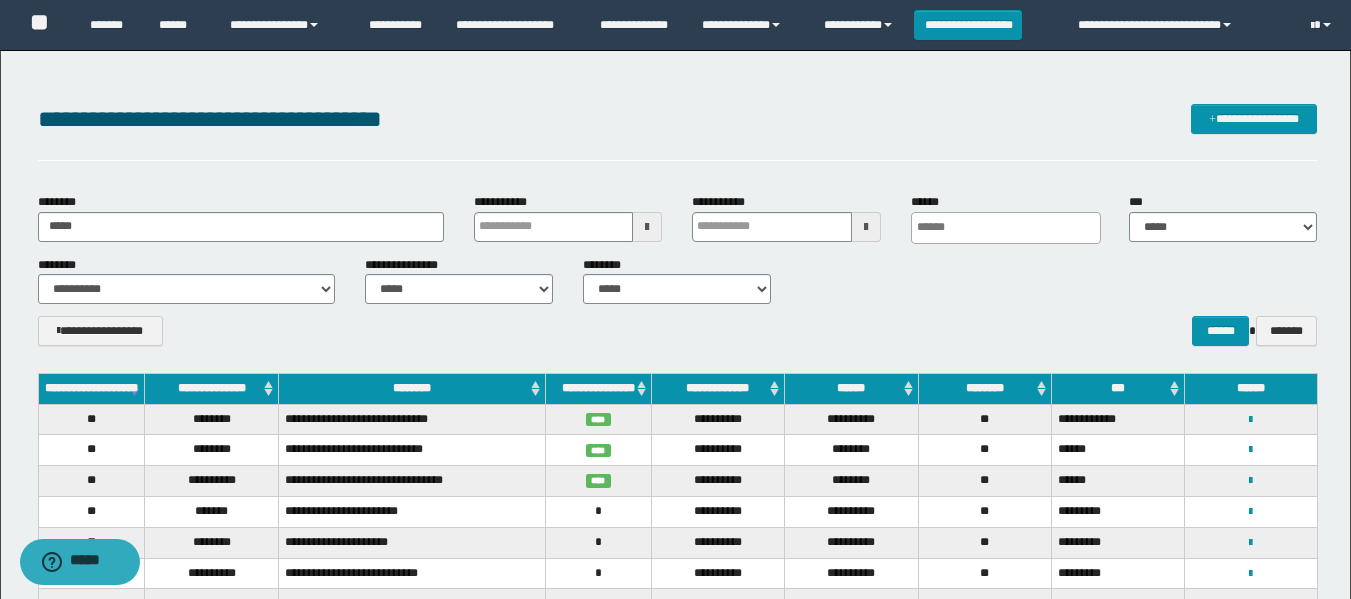 type 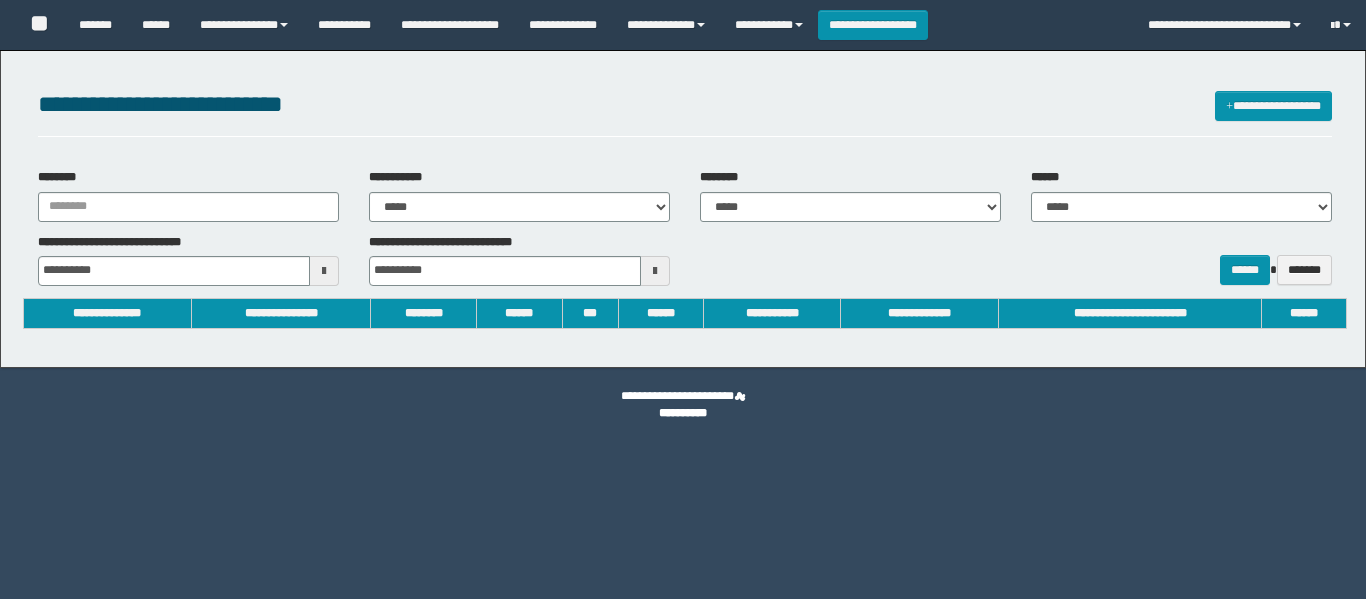 scroll, scrollTop: 0, scrollLeft: 0, axis: both 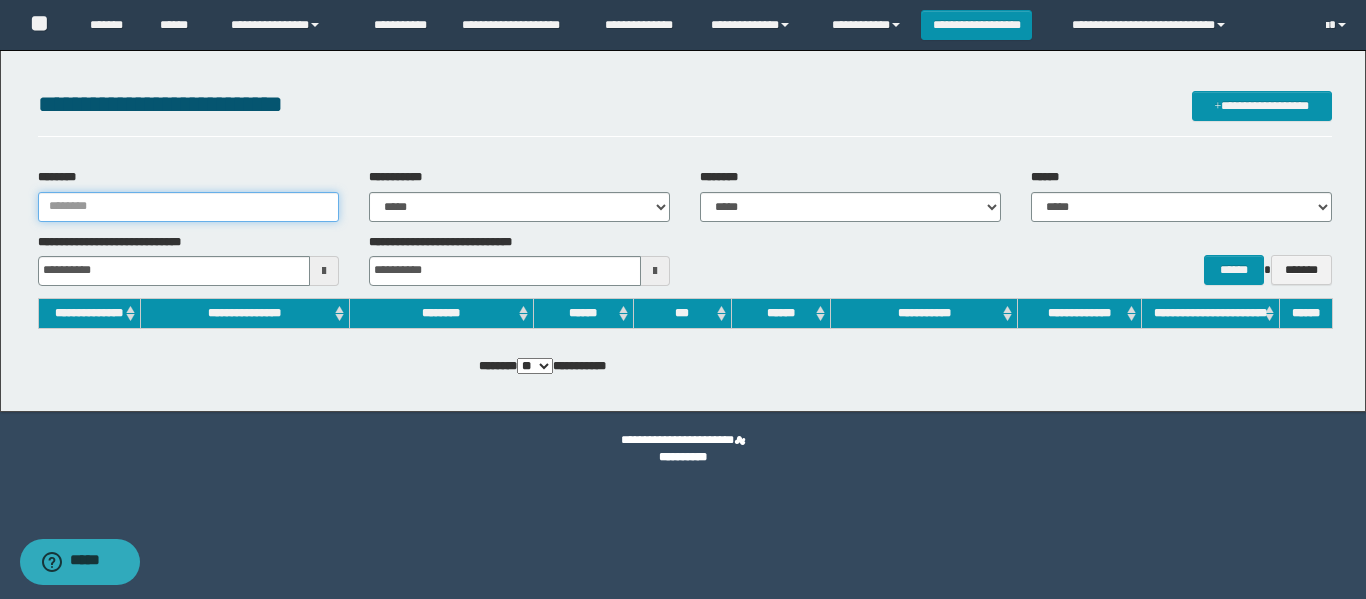 click on "********" at bounding box center (188, 207) 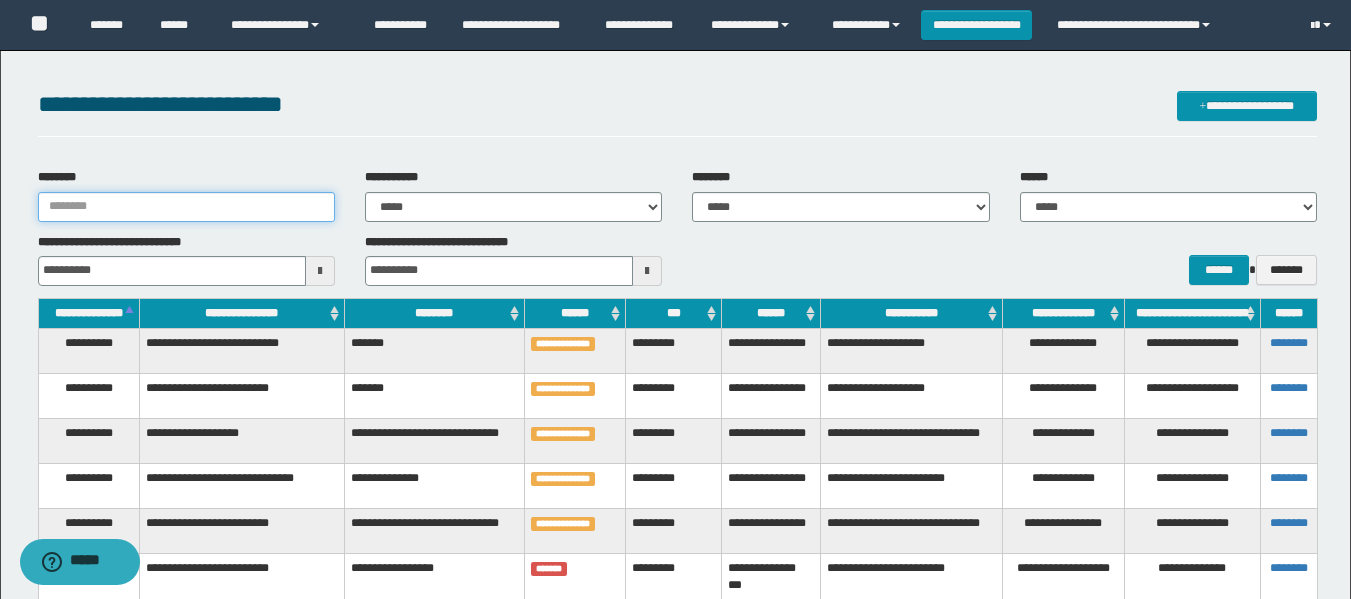 paste on "*******" 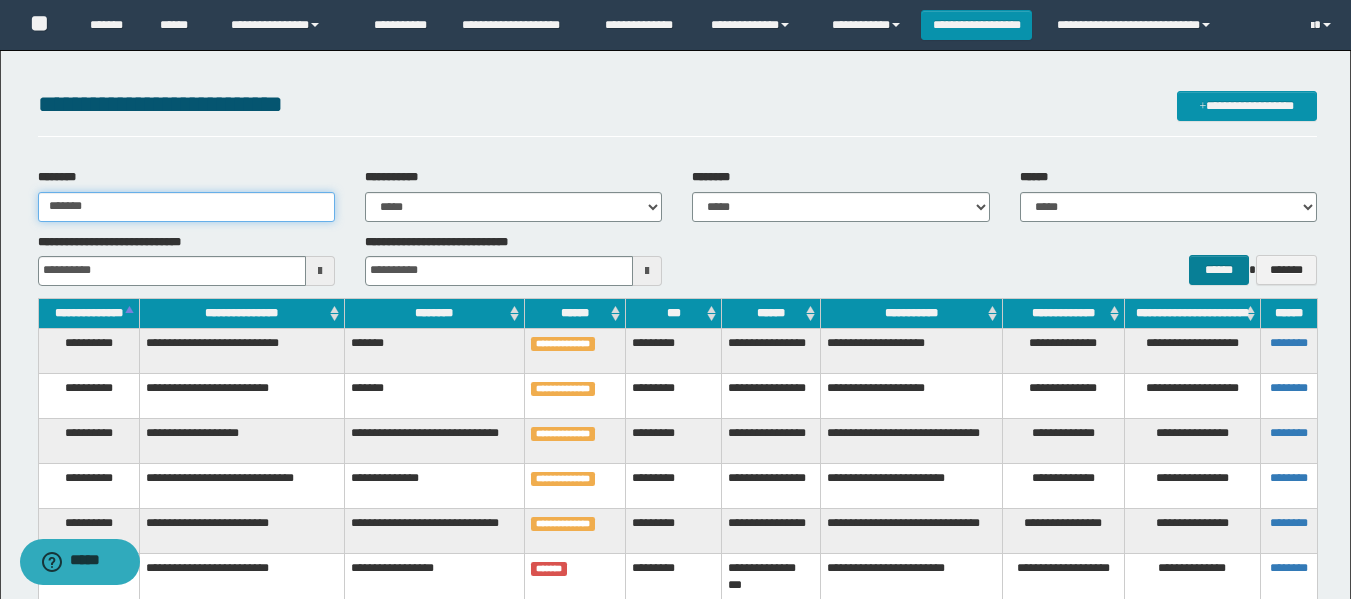 type on "*******" 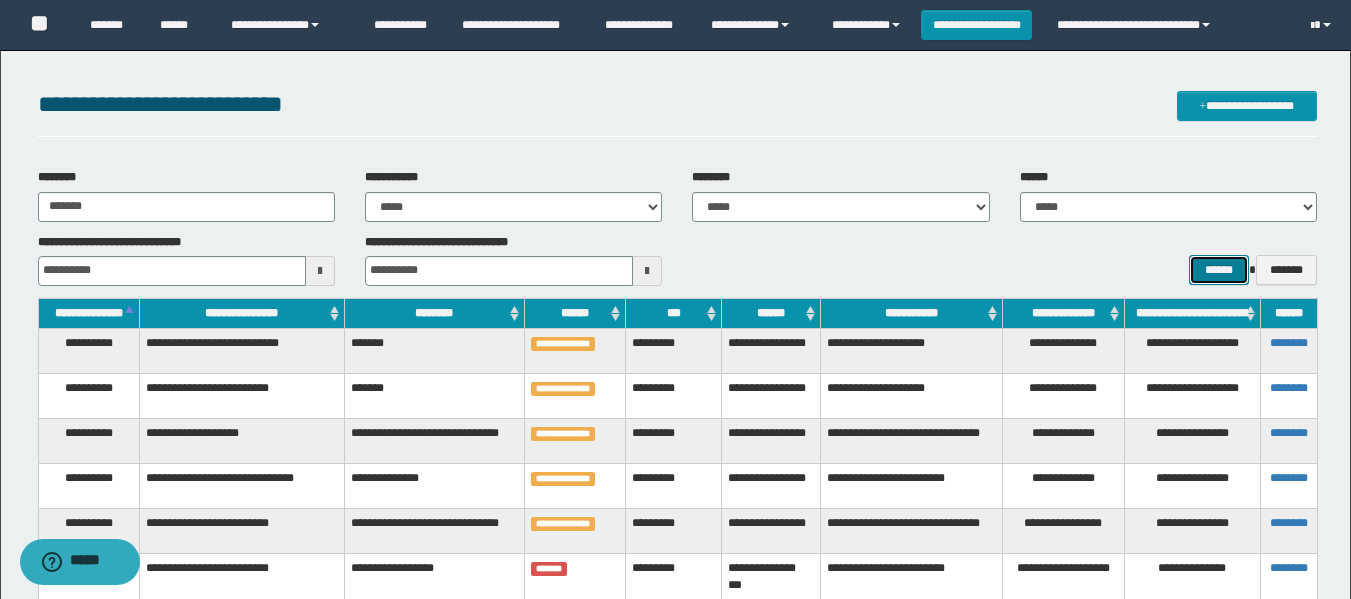 click on "******" at bounding box center [1218, 270] 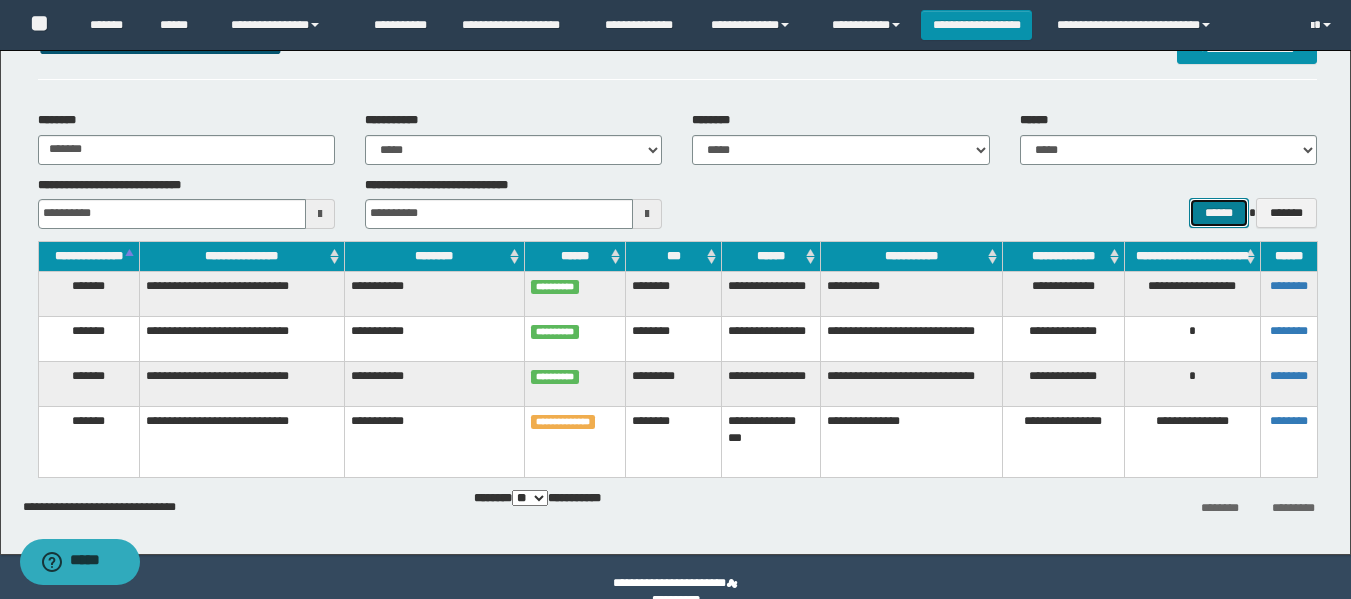 scroll, scrollTop: 88, scrollLeft: 0, axis: vertical 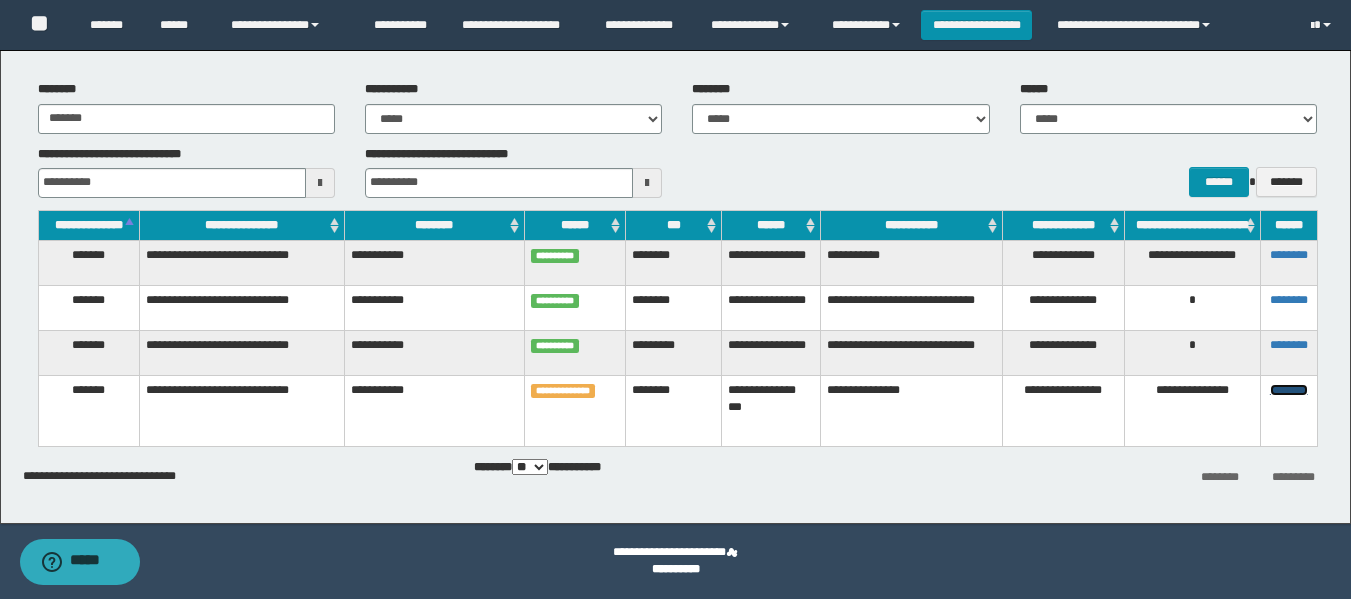 click on "********" at bounding box center (1289, 390) 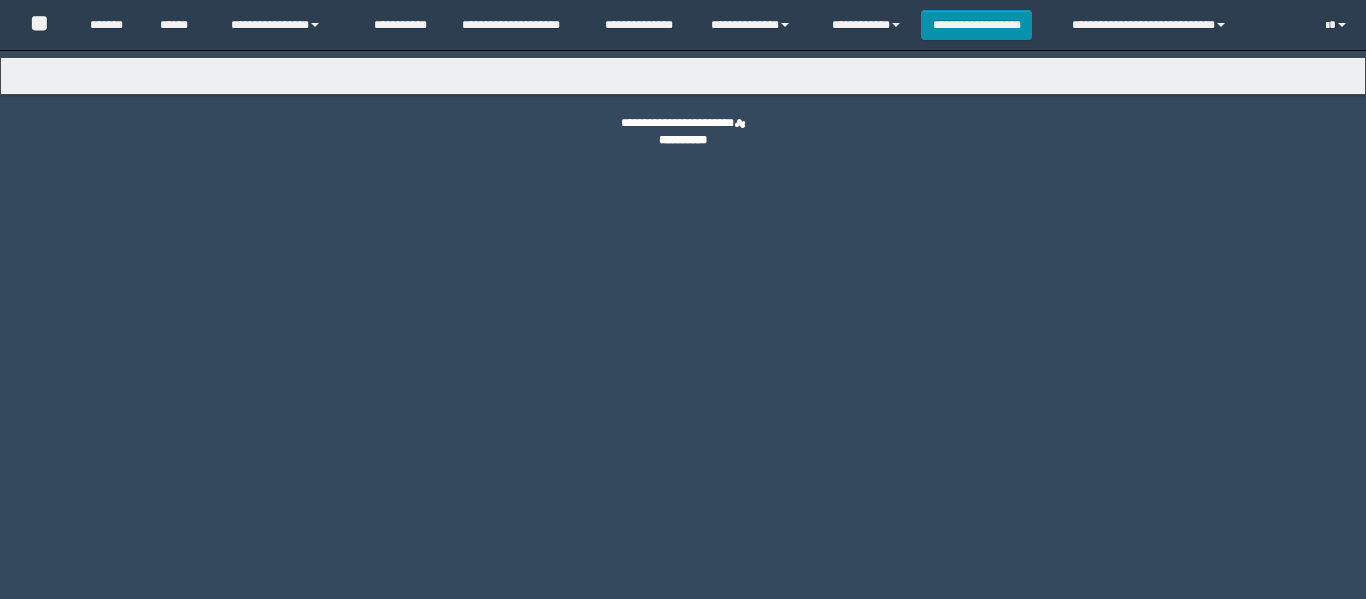 scroll, scrollTop: 0, scrollLeft: 0, axis: both 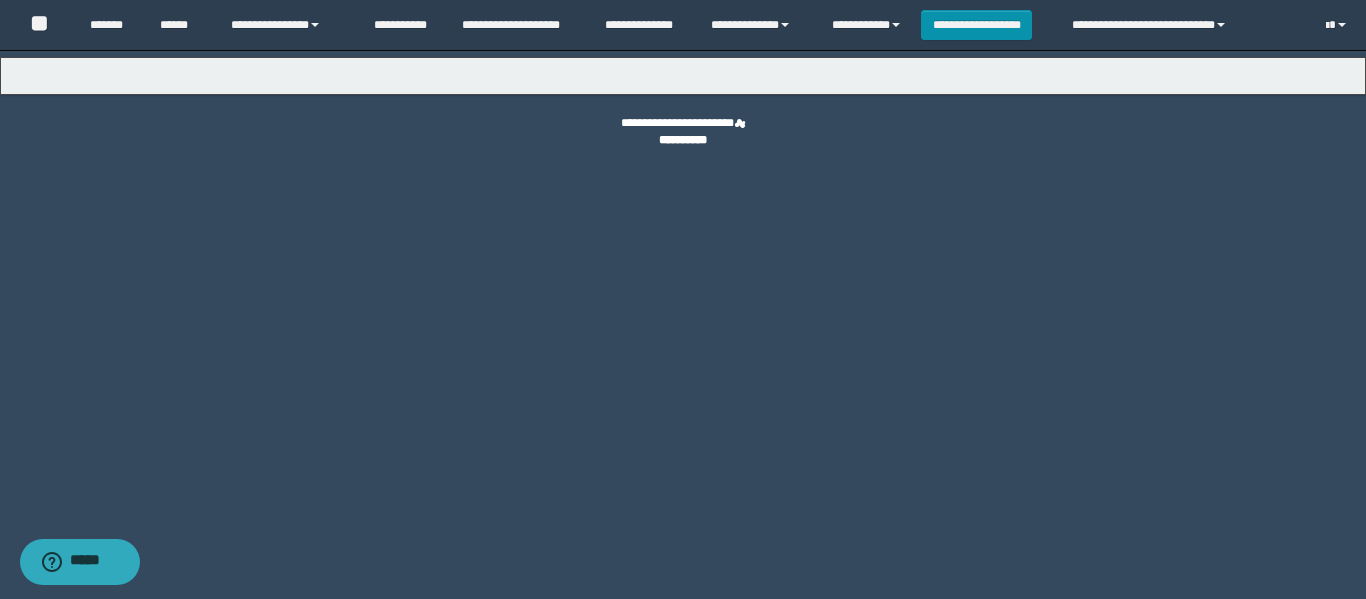 select on "***" 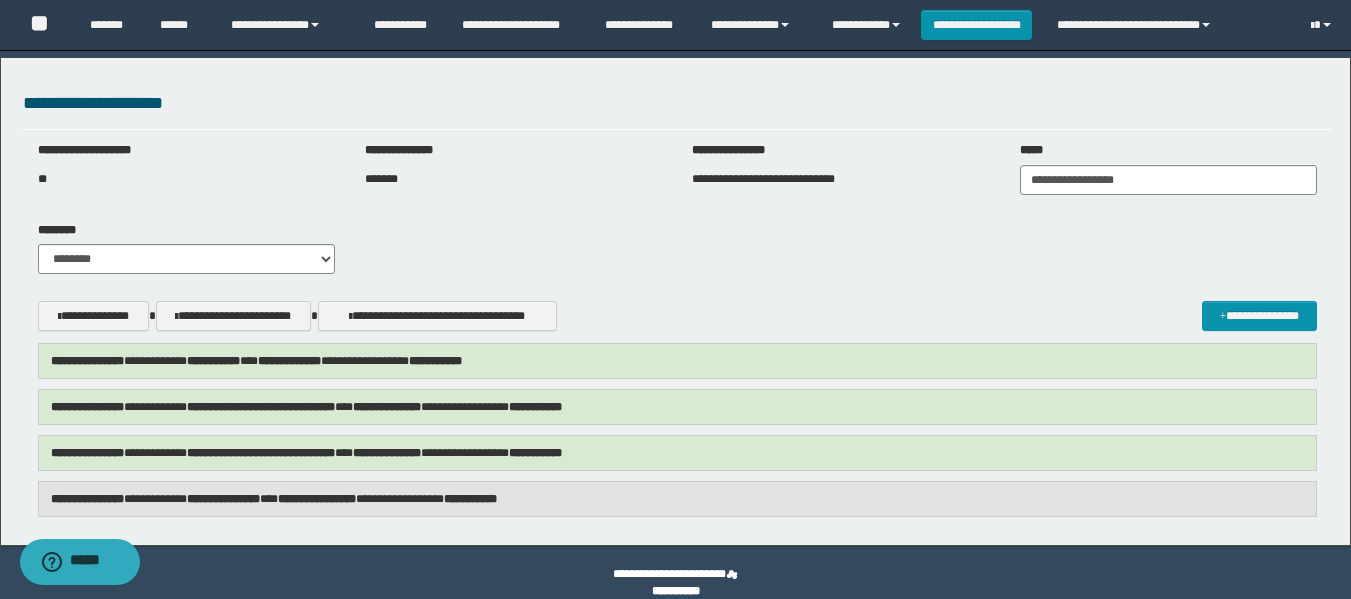 scroll, scrollTop: 21, scrollLeft: 0, axis: vertical 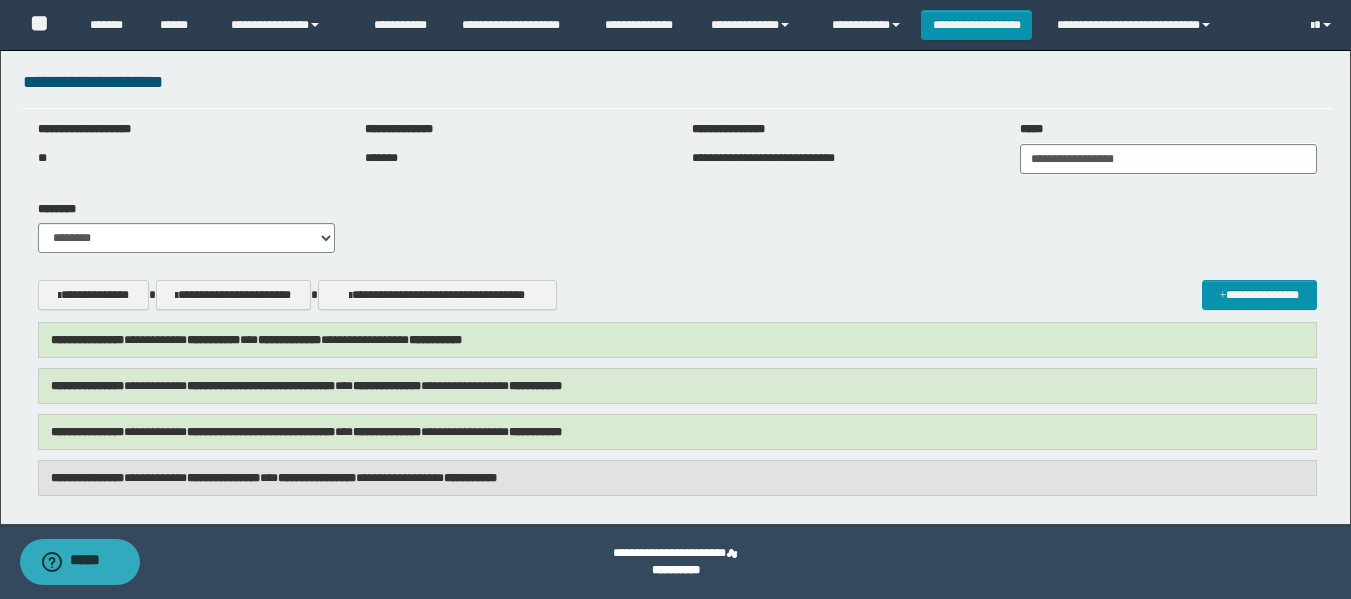 click on "**********" at bounding box center [223, 478] 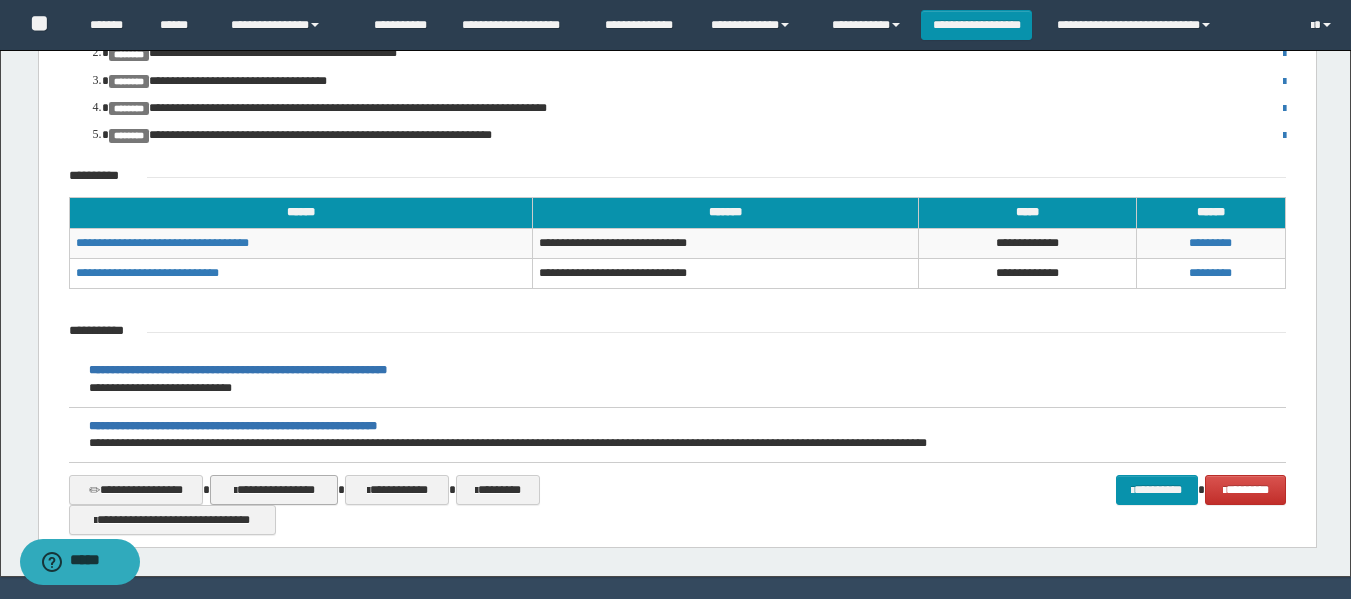 scroll, scrollTop: 721, scrollLeft: 0, axis: vertical 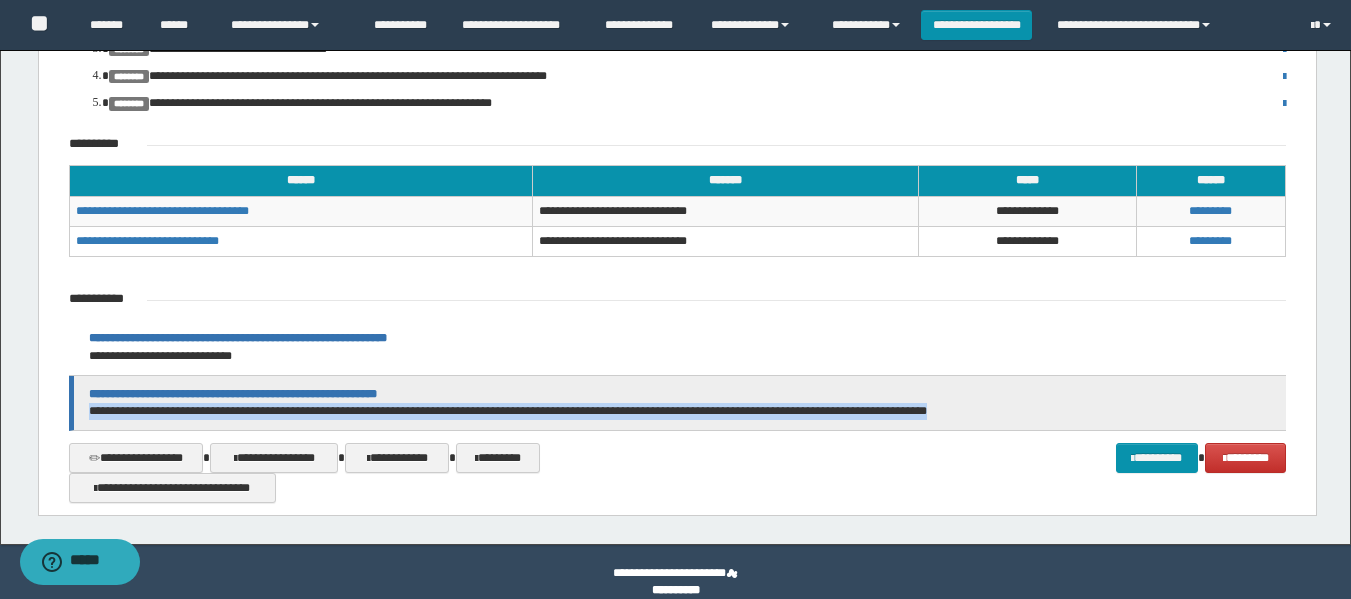 drag, startPoint x: 90, startPoint y: 413, endPoint x: 990, endPoint y: 410, distance: 900.005 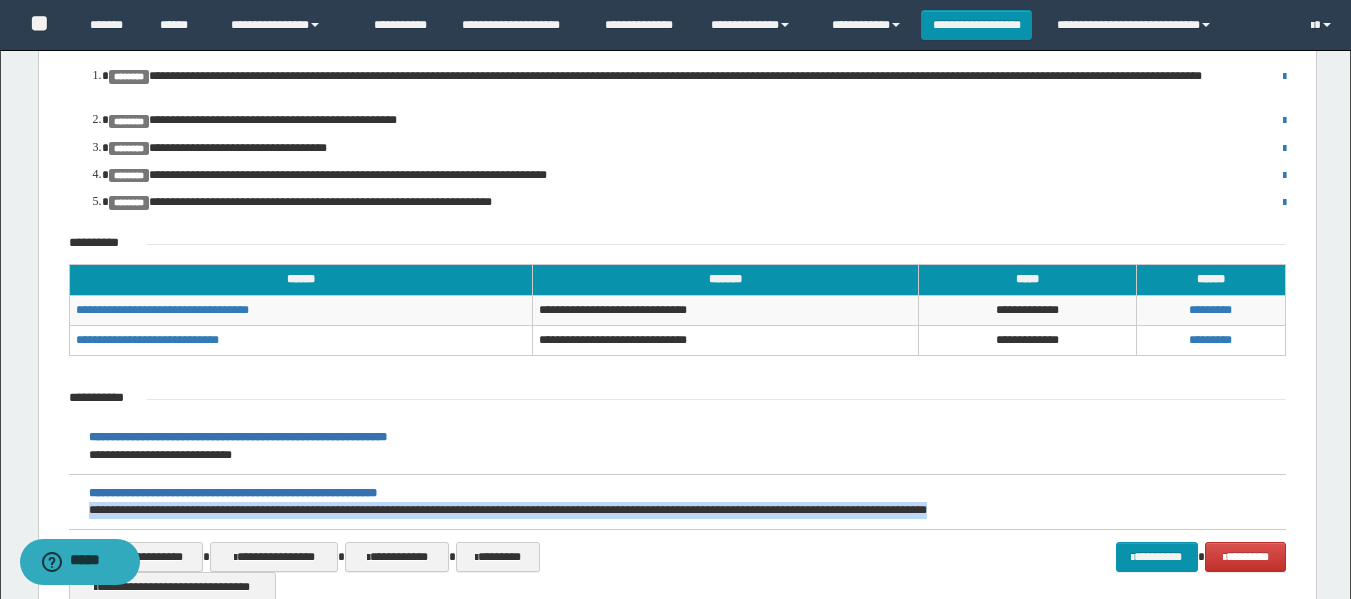 scroll, scrollTop: 421, scrollLeft: 0, axis: vertical 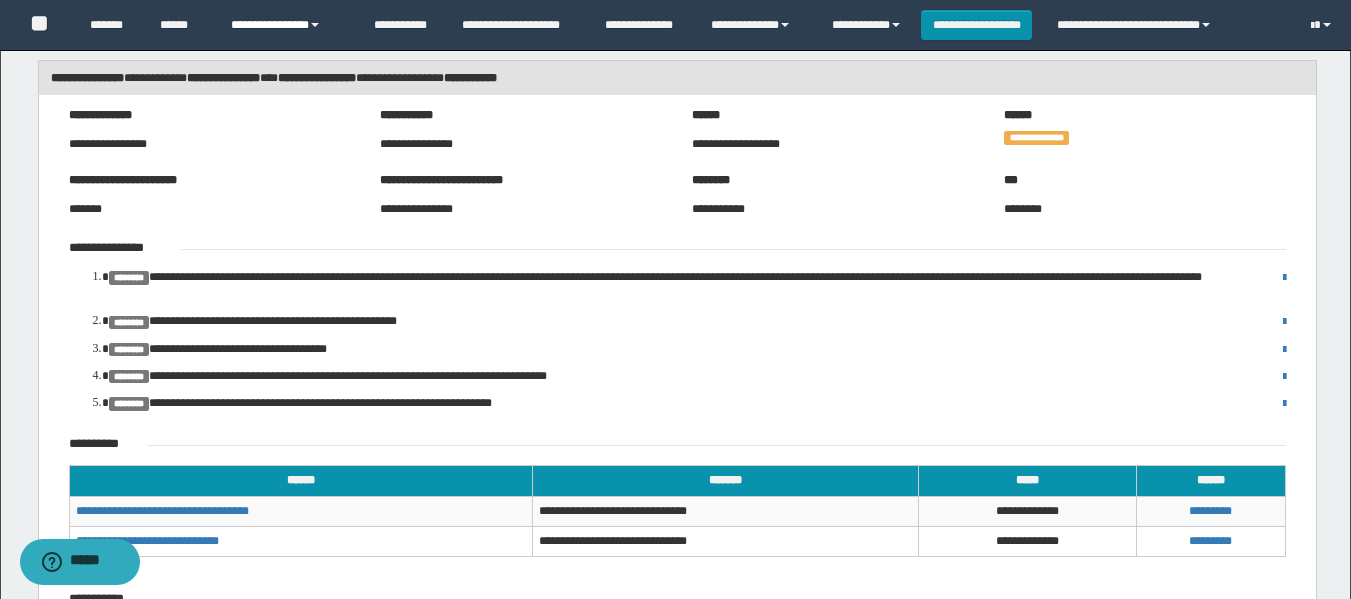 click on "**********" at bounding box center (287, 25) 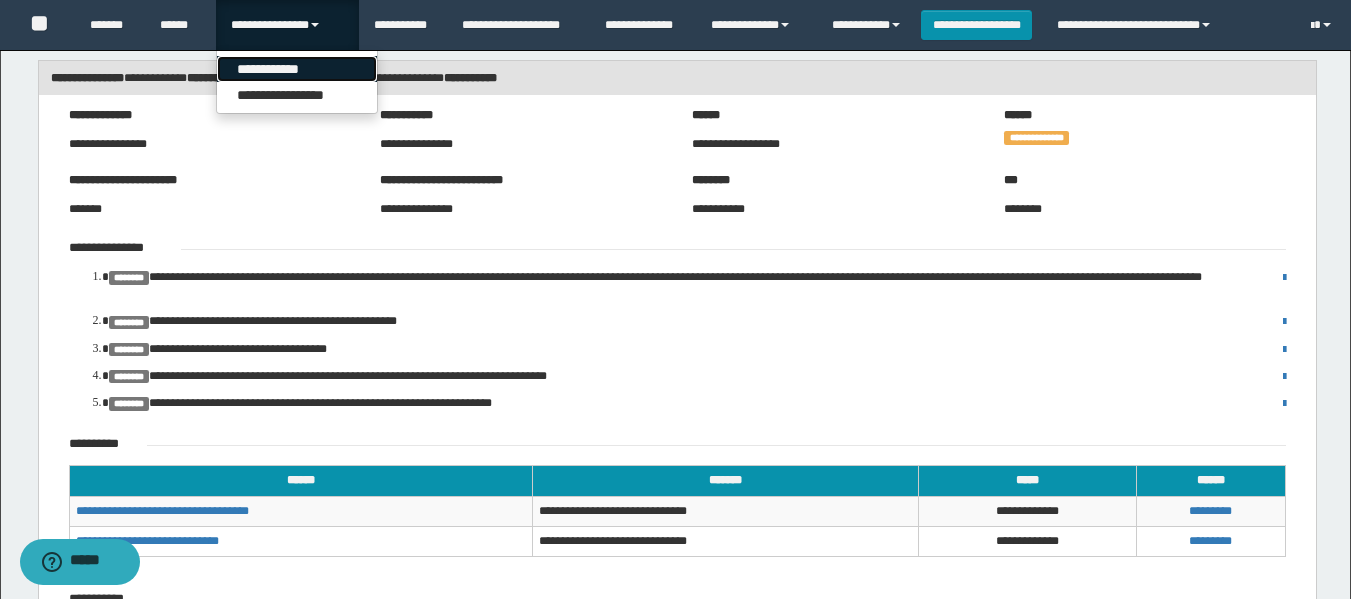 click on "**********" at bounding box center [297, 69] 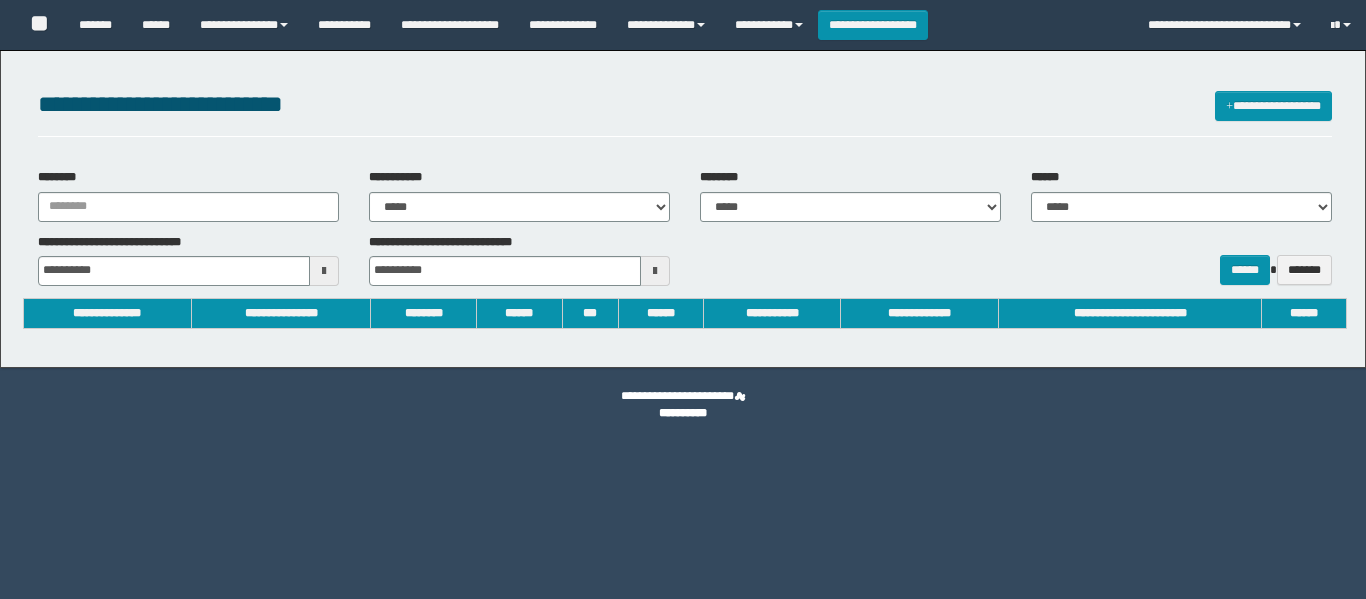 scroll, scrollTop: 0, scrollLeft: 0, axis: both 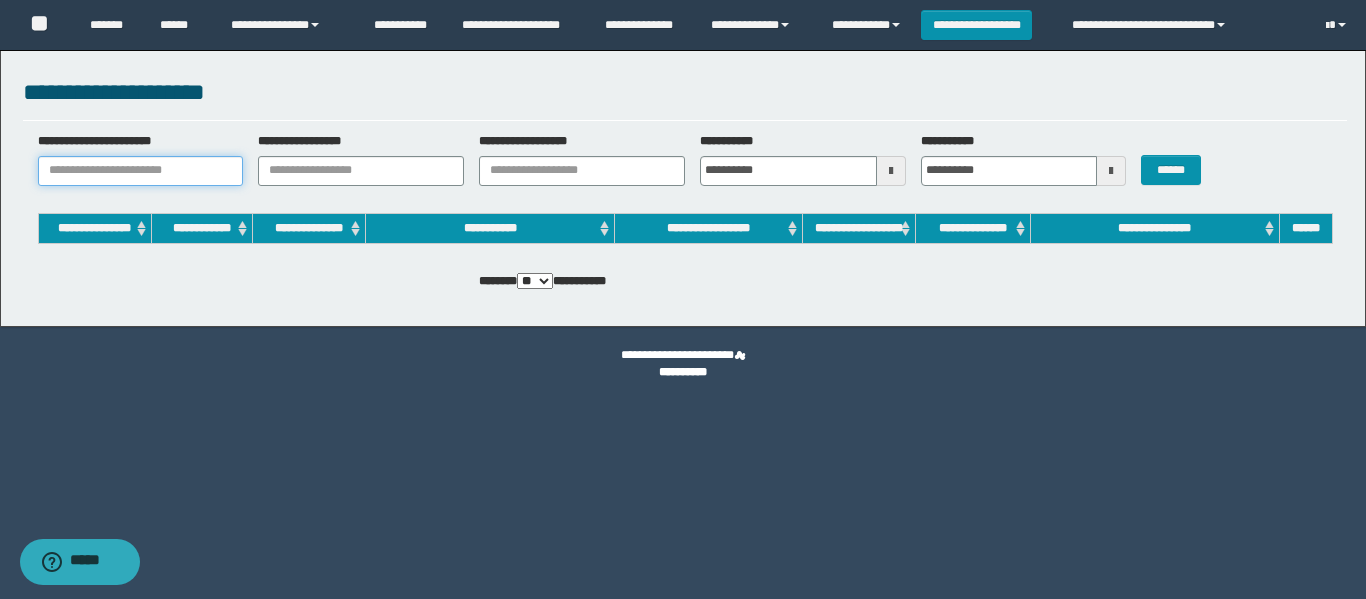 click on "**********" at bounding box center [141, 171] 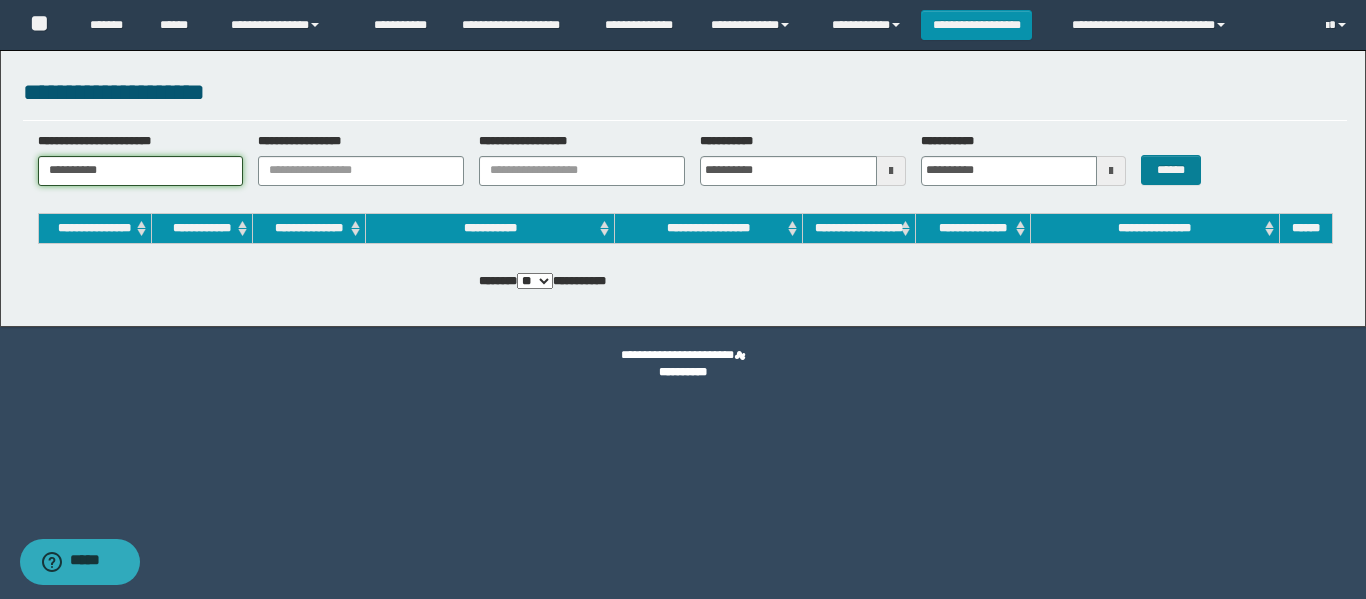 type on "**********" 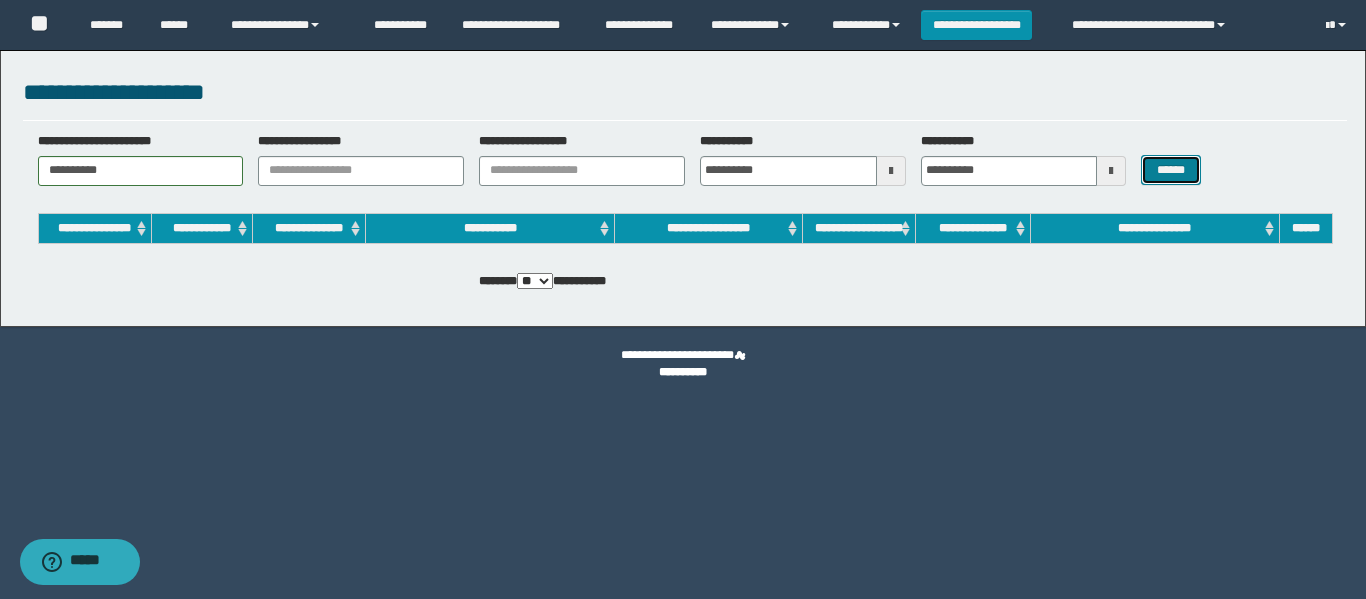 click on "******" at bounding box center [1170, 170] 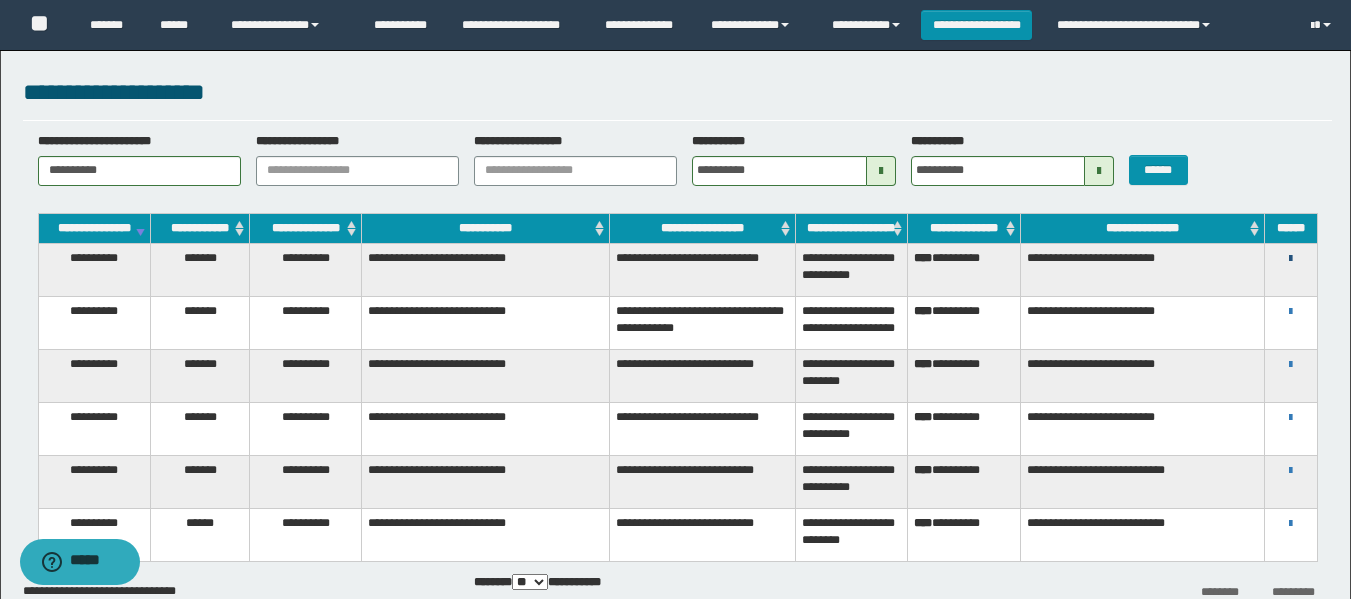 click at bounding box center (1290, 259) 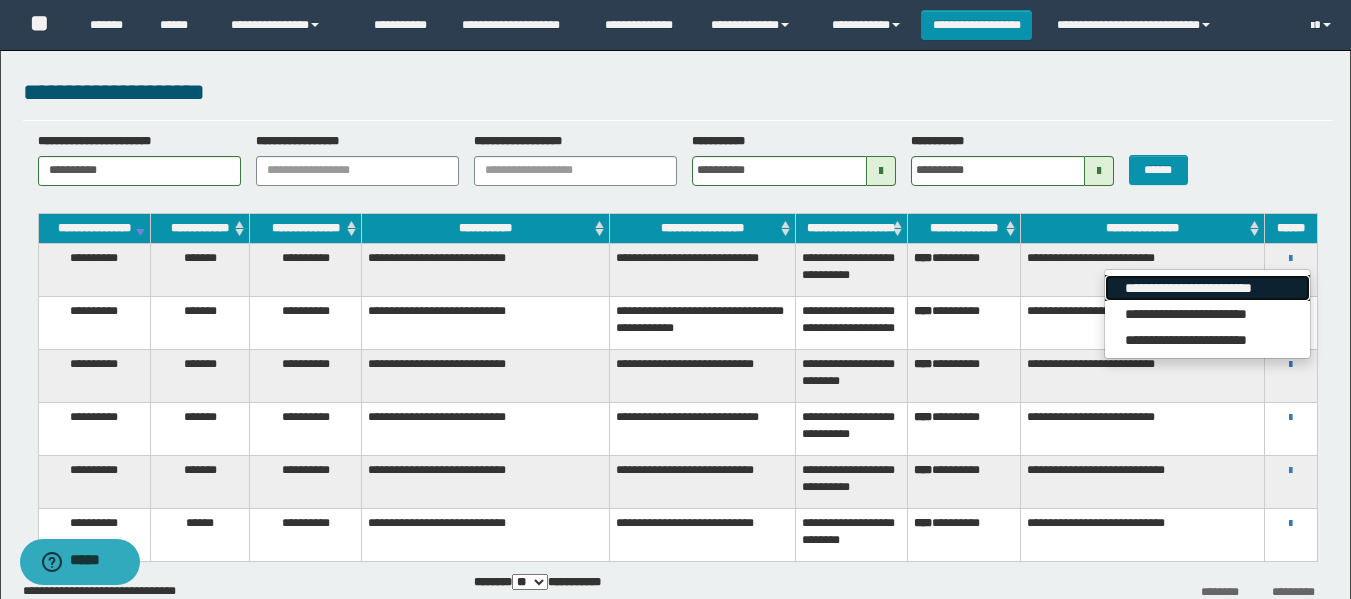 click on "**********" at bounding box center [1207, 288] 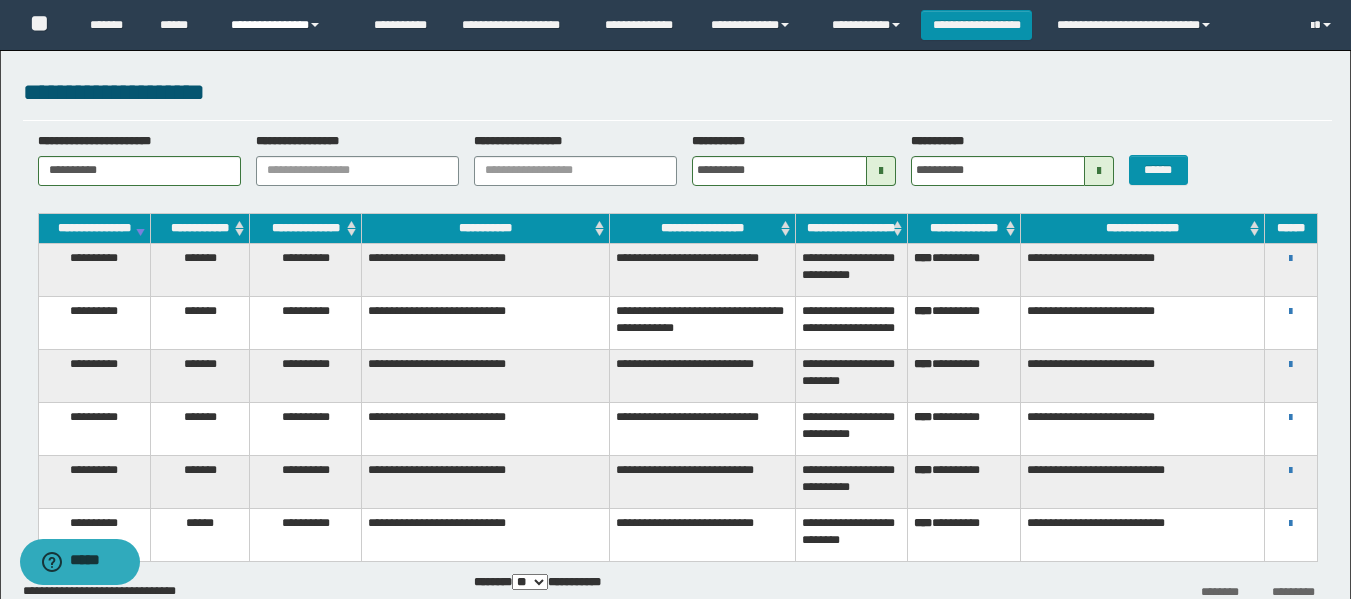 click on "**********" at bounding box center (287, 25) 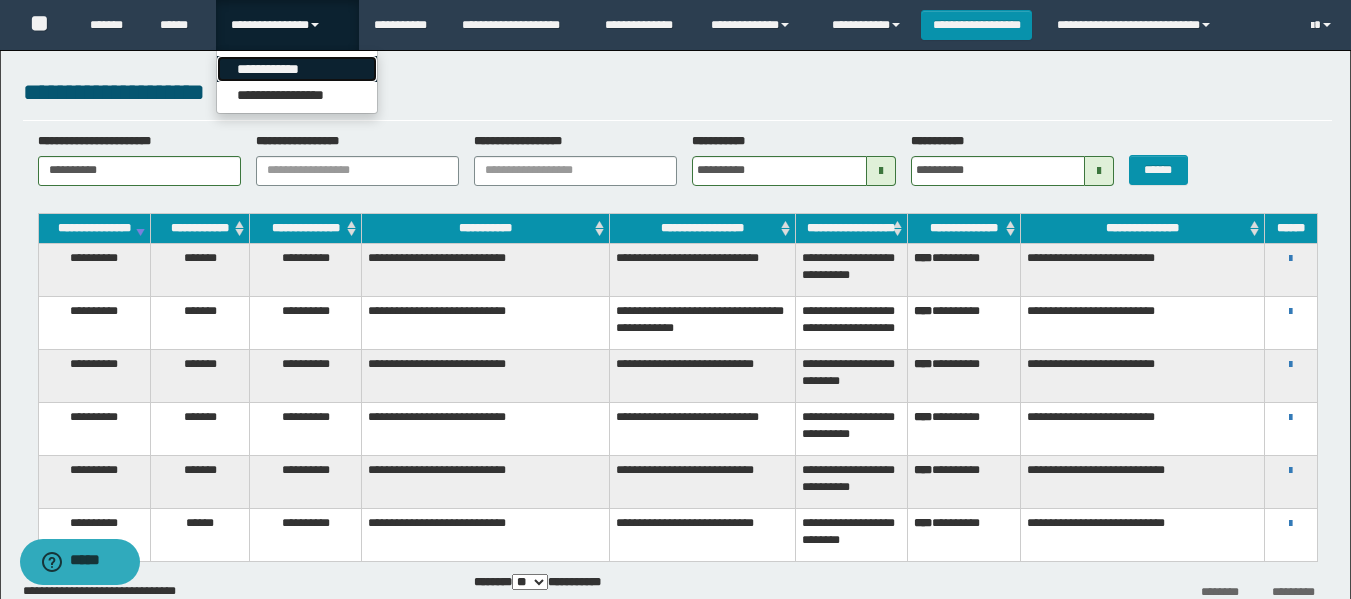 click on "**********" at bounding box center (297, 69) 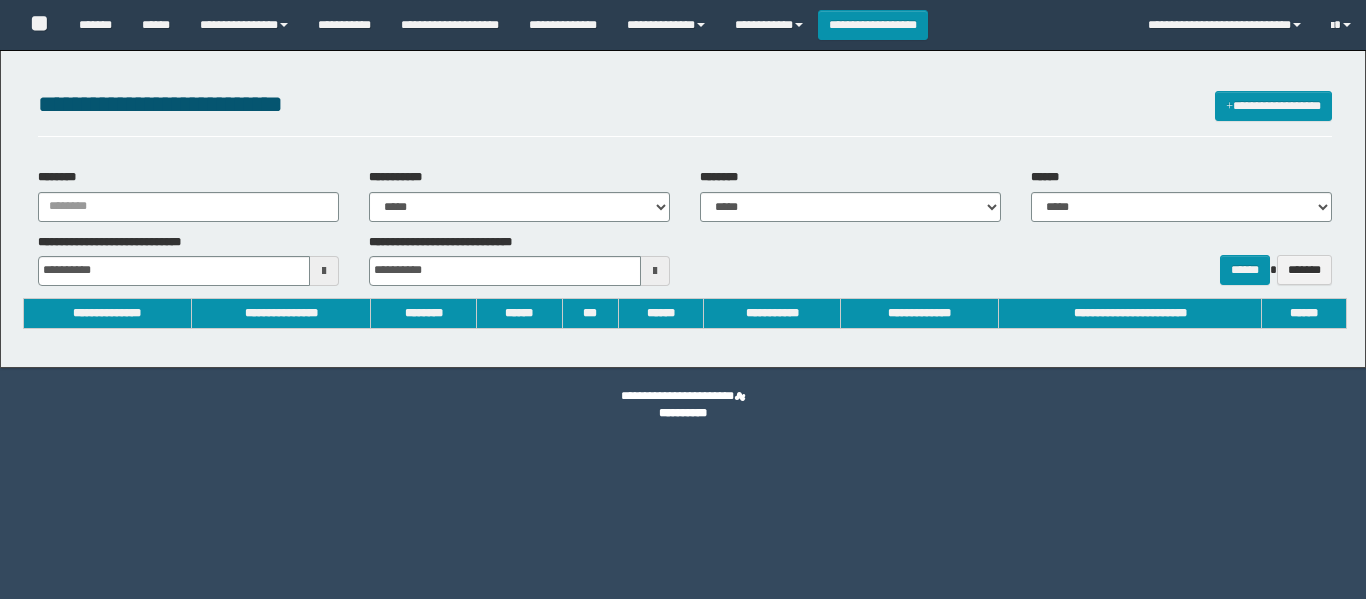 scroll, scrollTop: 0, scrollLeft: 0, axis: both 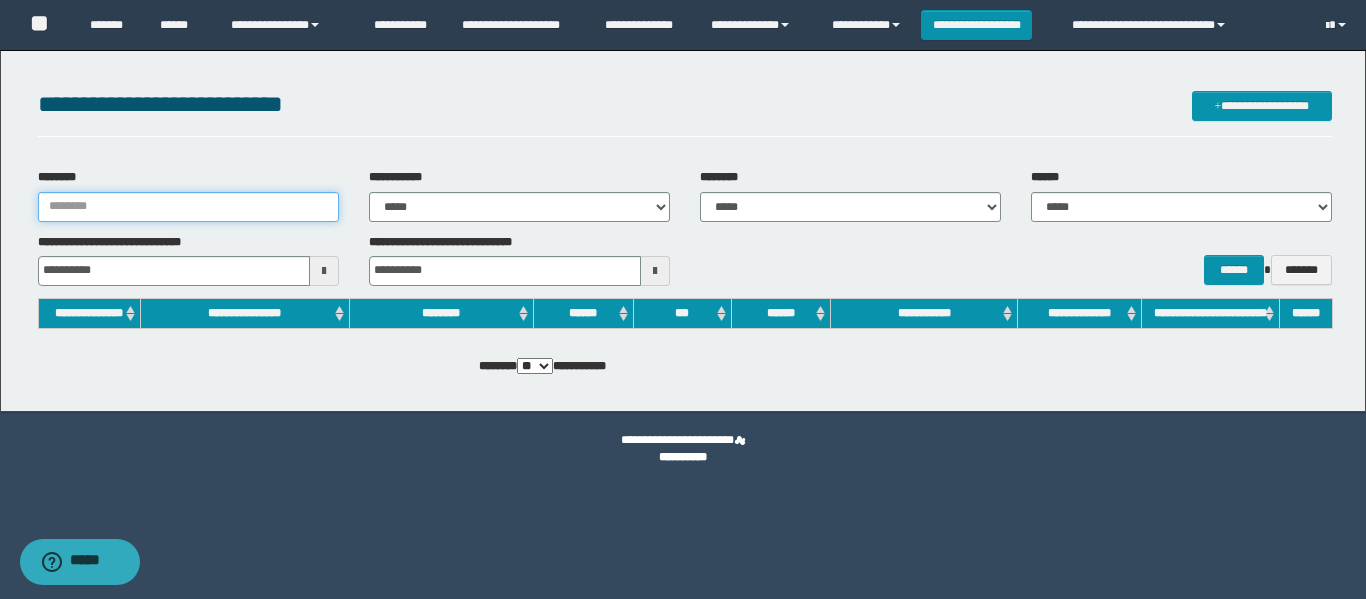 click on "********" at bounding box center (188, 207) 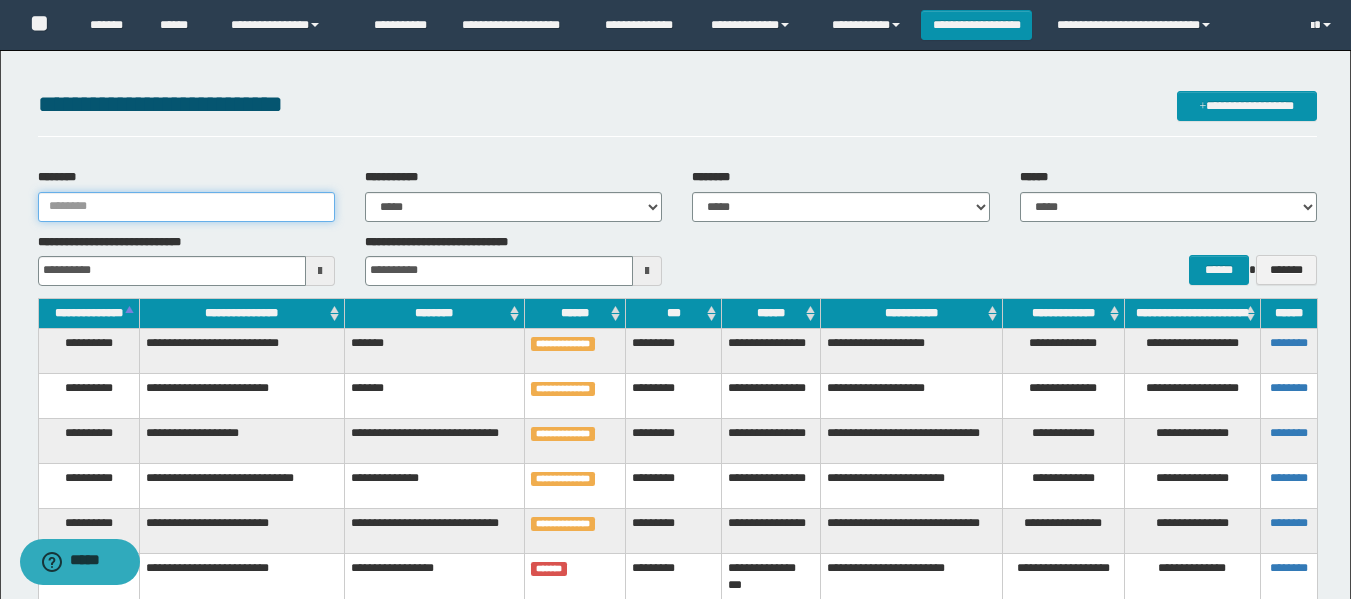 paste on "**********" 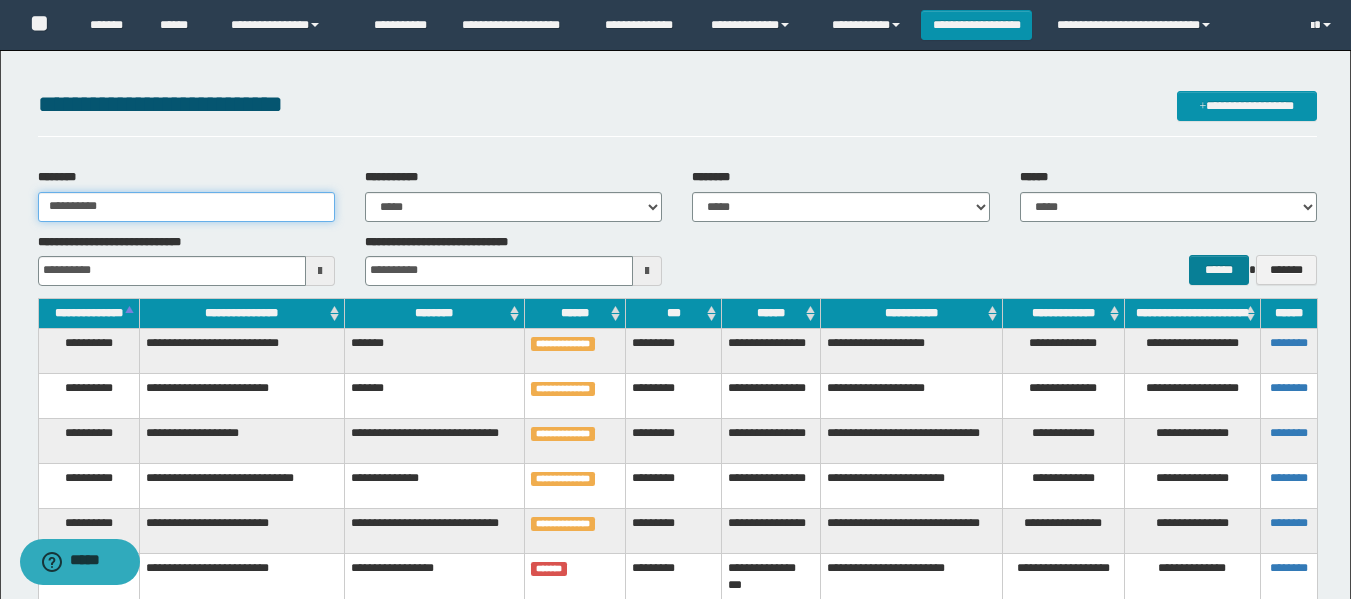 type on "**********" 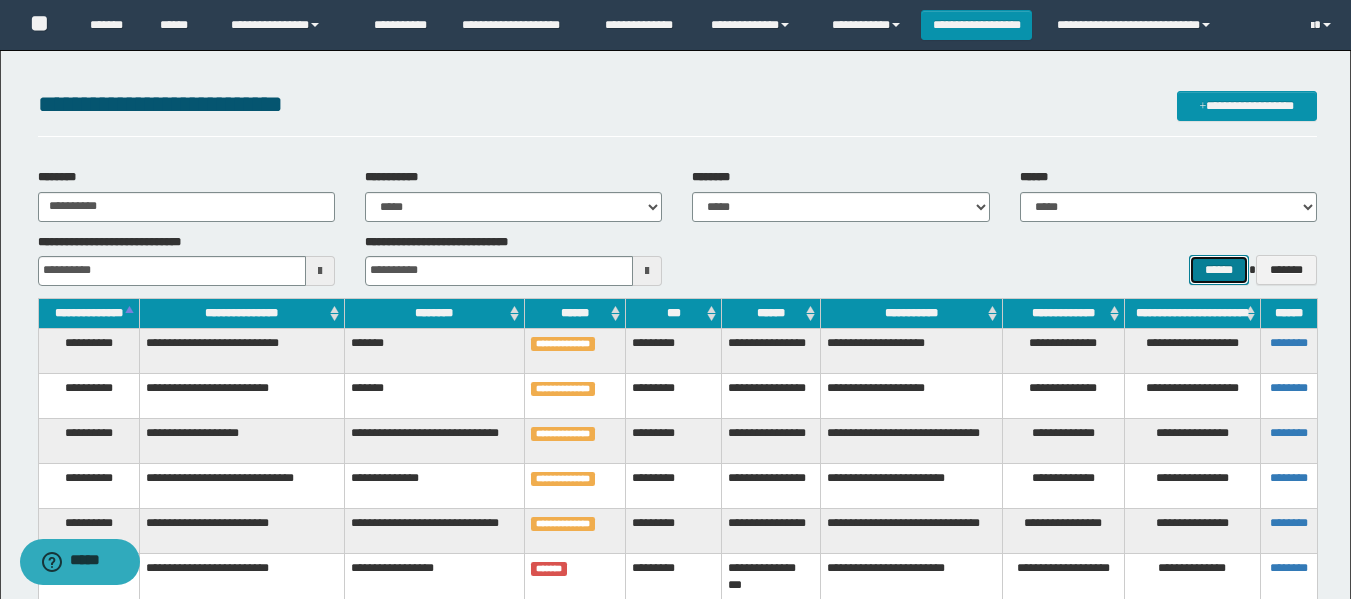 click on "******" at bounding box center [1218, 270] 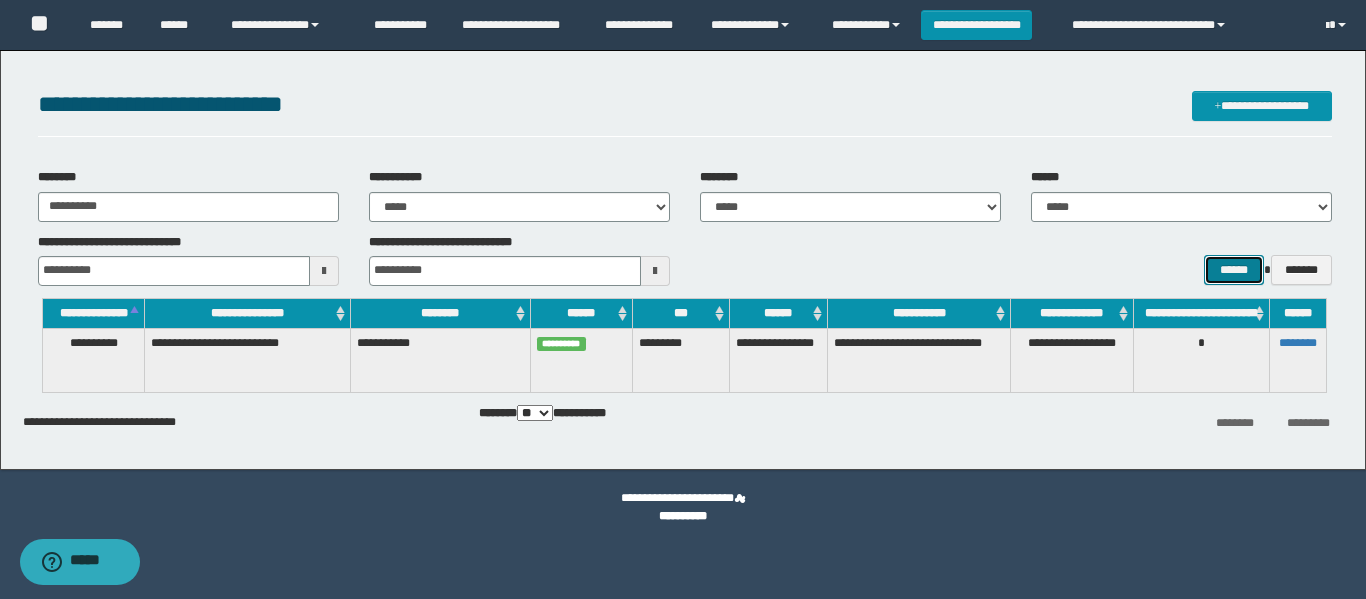 type 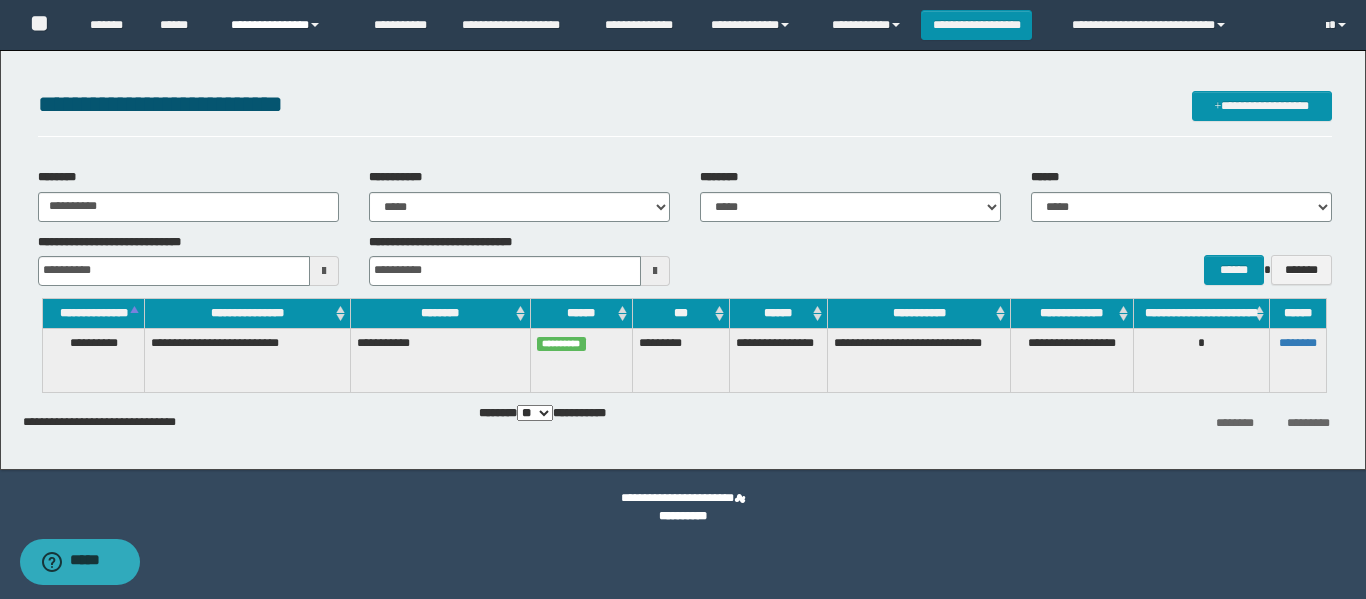 click on "**********" at bounding box center (287, 25) 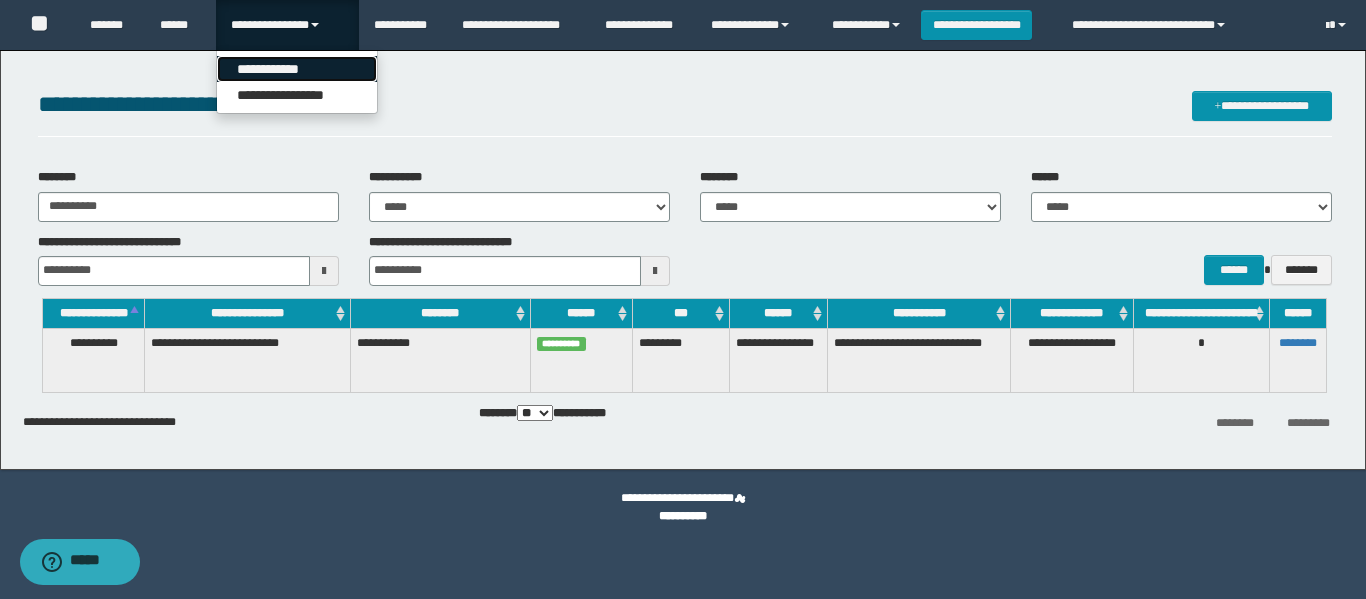 click on "**********" at bounding box center [297, 69] 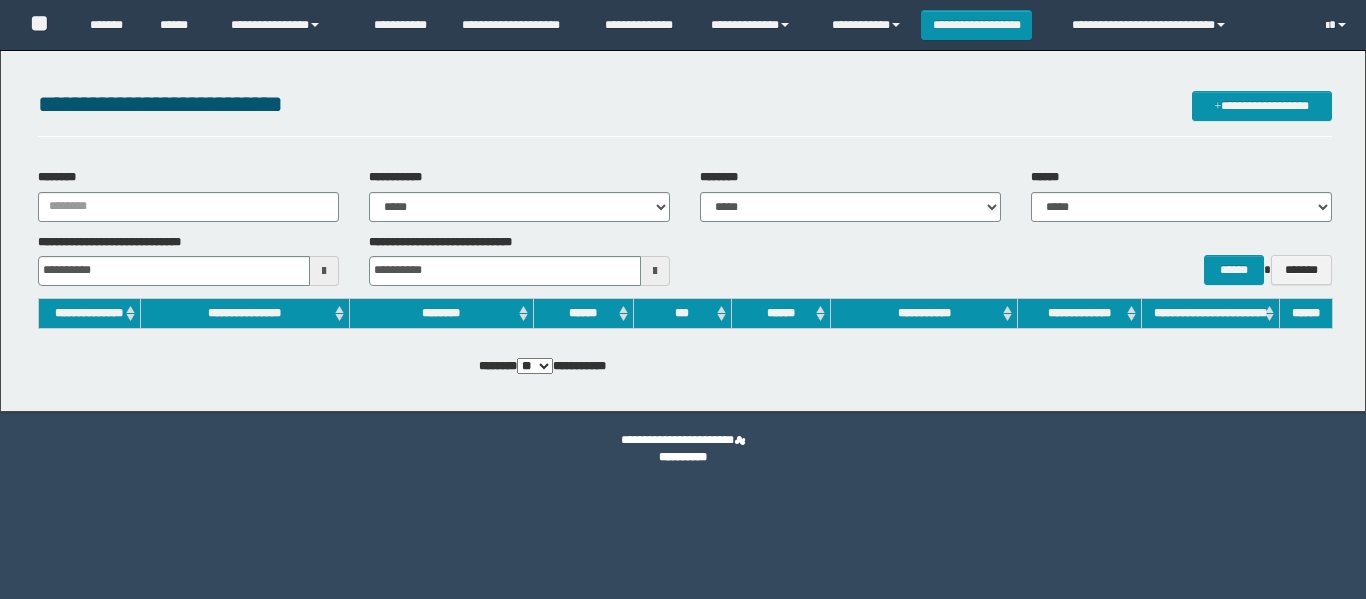 scroll, scrollTop: 0, scrollLeft: 0, axis: both 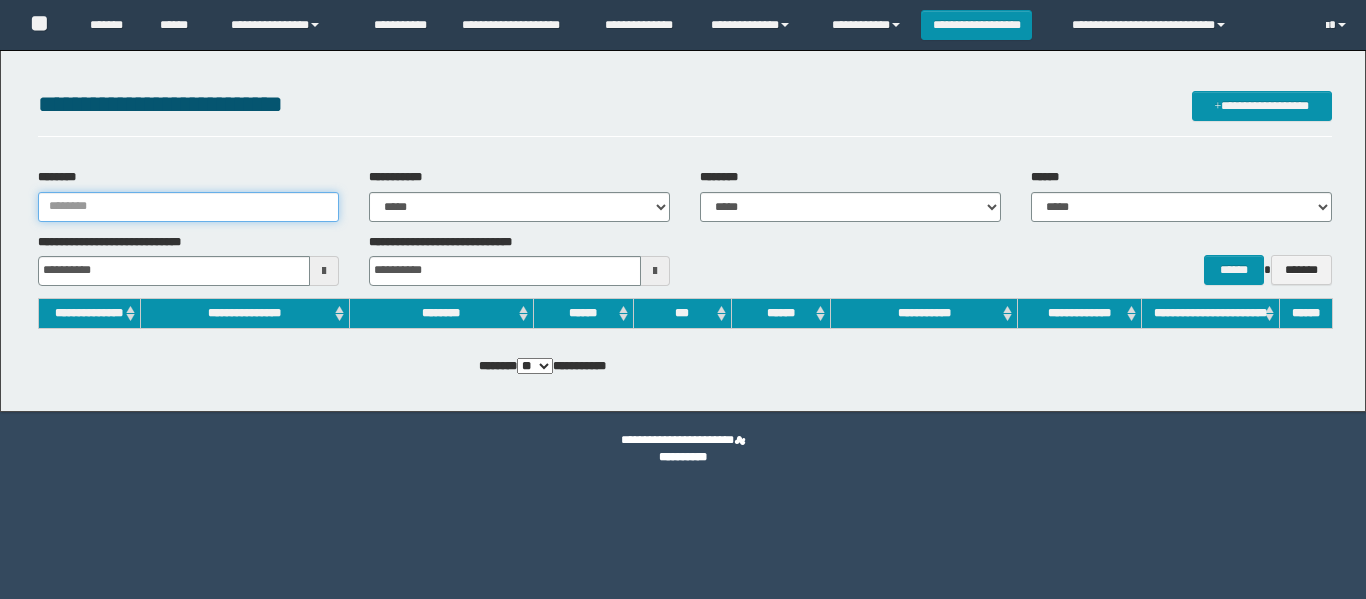 click on "********" at bounding box center (188, 207) 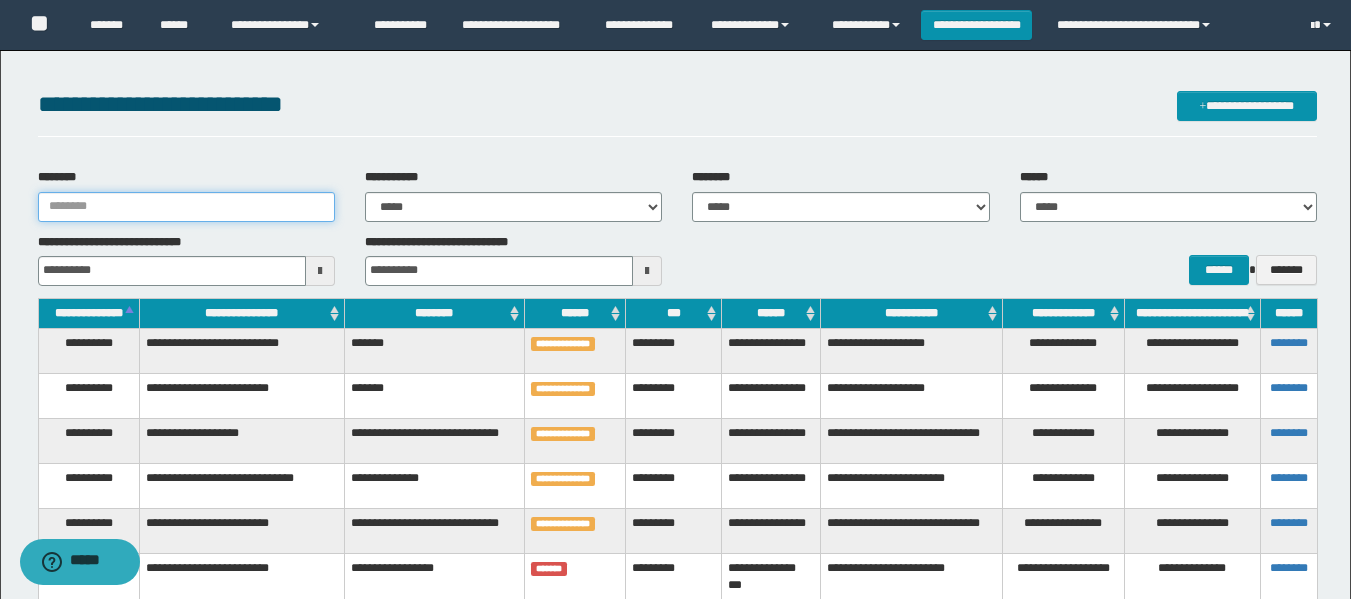 paste on "*******" 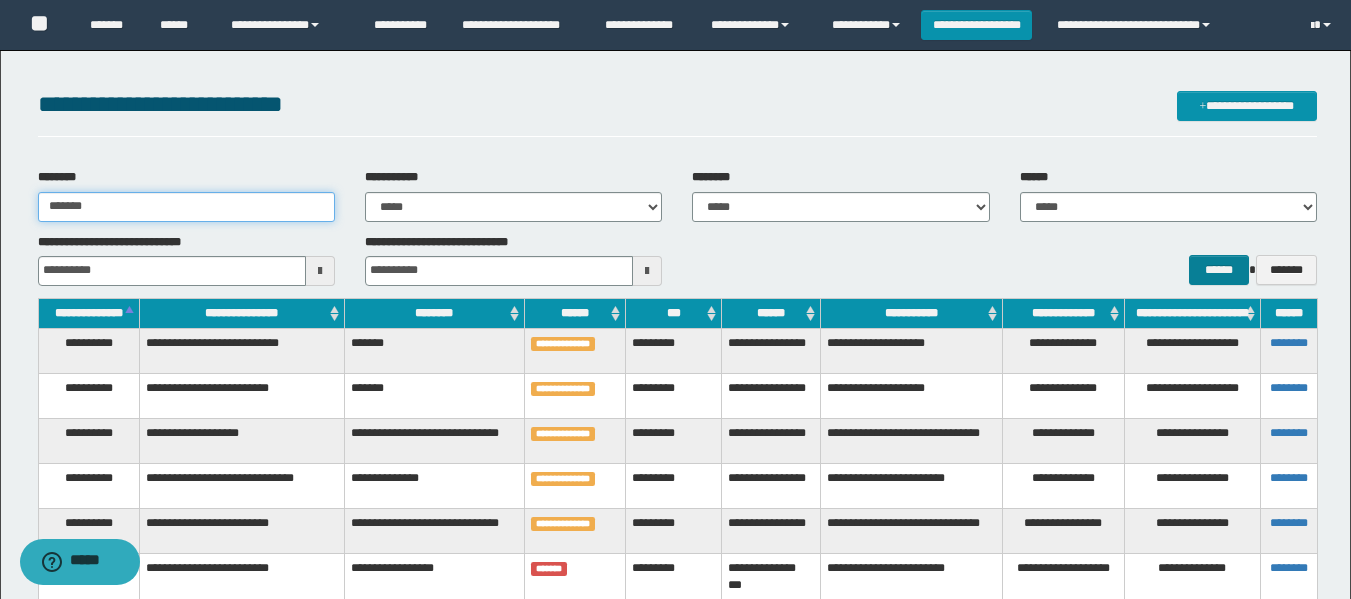type on "*******" 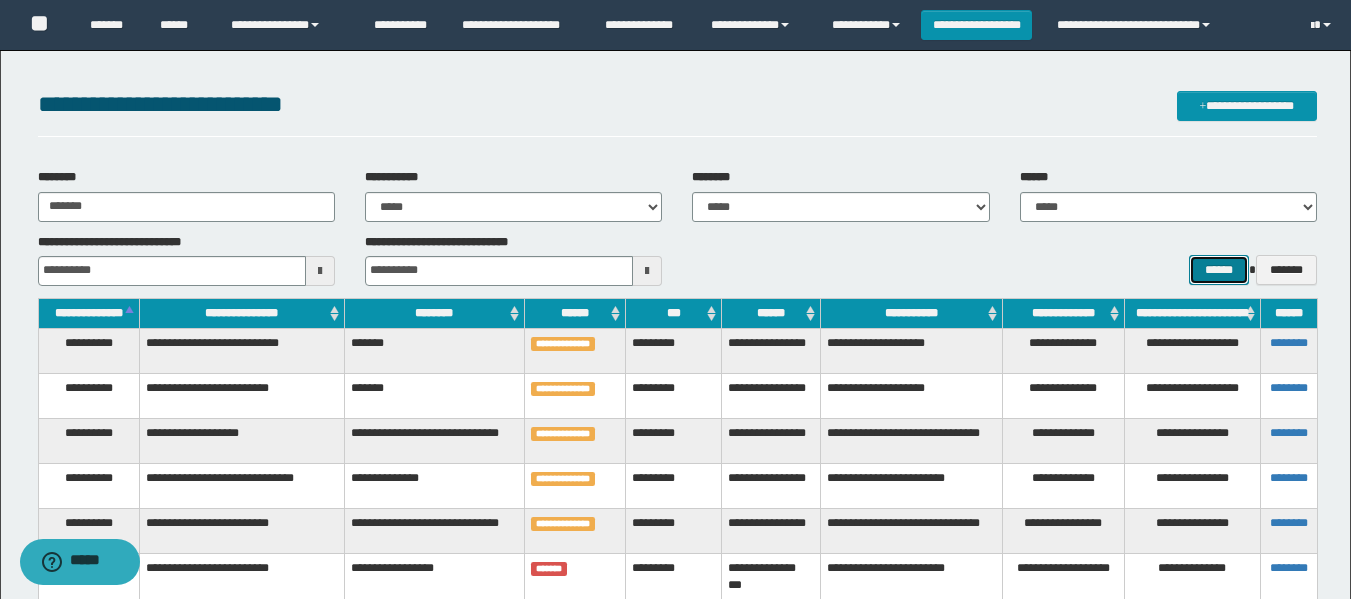 click on "******" at bounding box center (1218, 270) 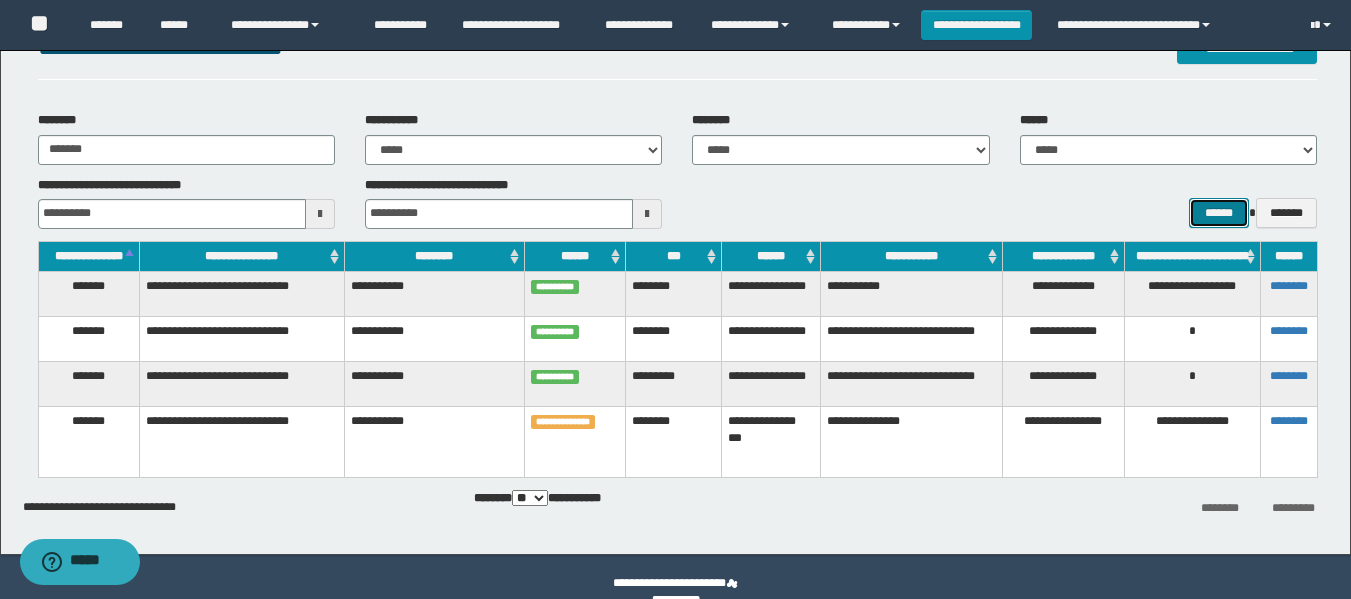 scroll, scrollTop: 88, scrollLeft: 0, axis: vertical 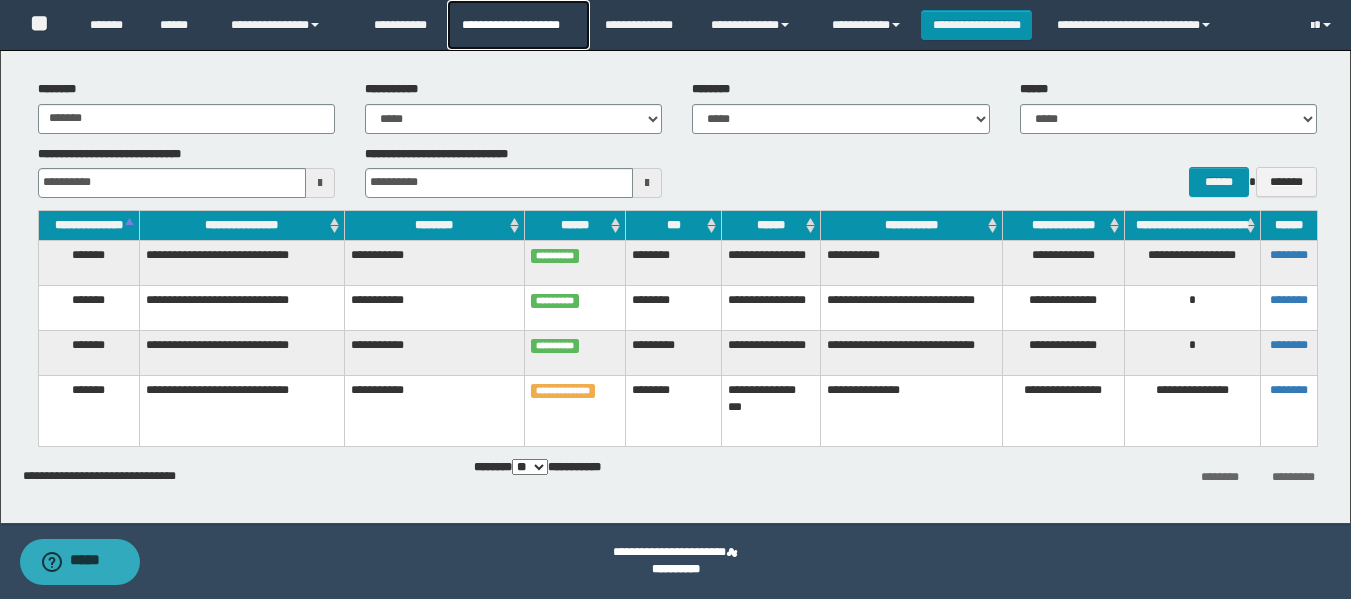 click on "**********" at bounding box center [518, 25] 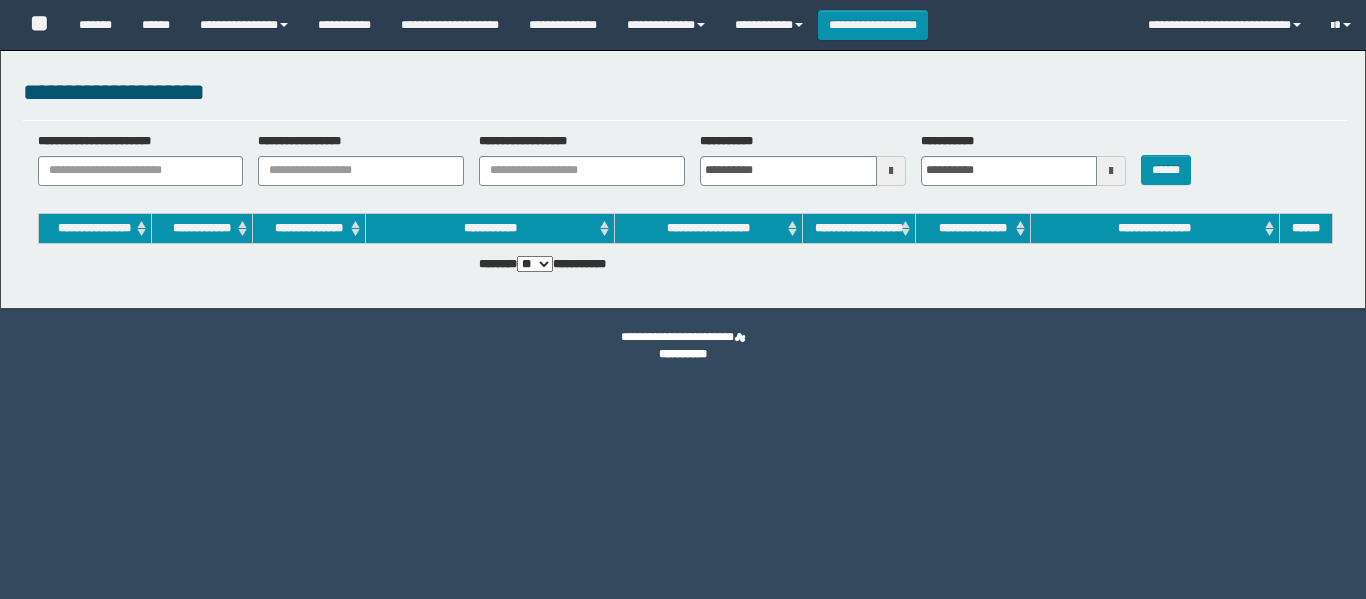 scroll, scrollTop: 0, scrollLeft: 0, axis: both 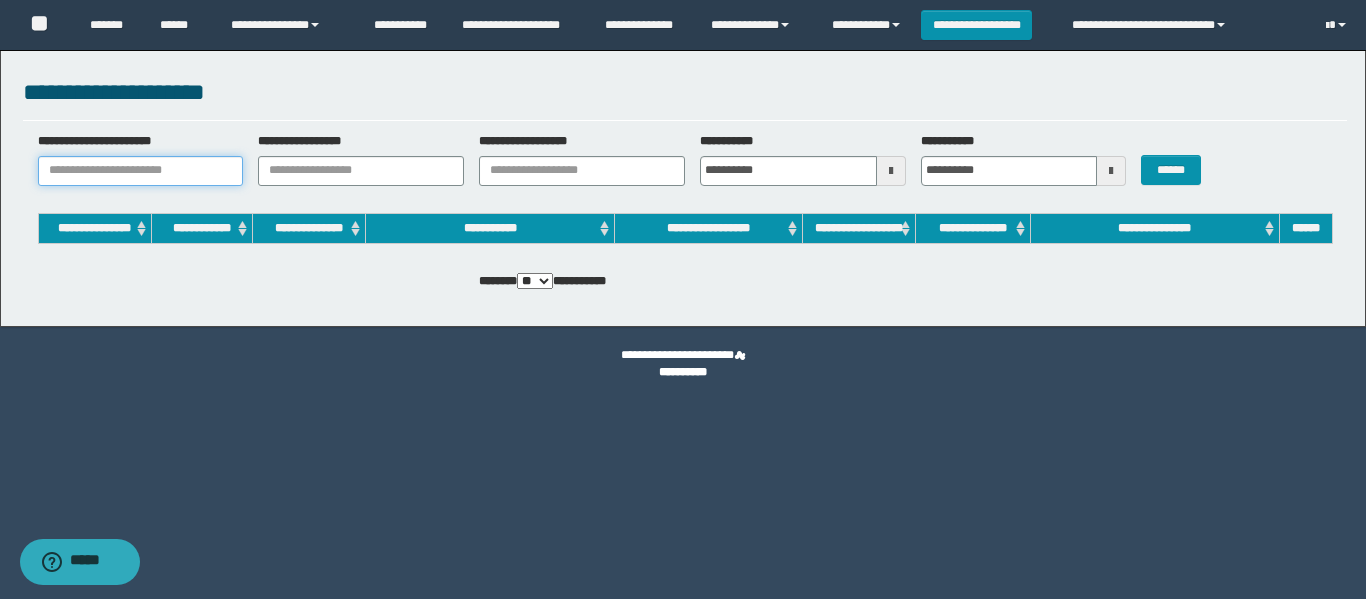 click on "**********" at bounding box center (141, 171) 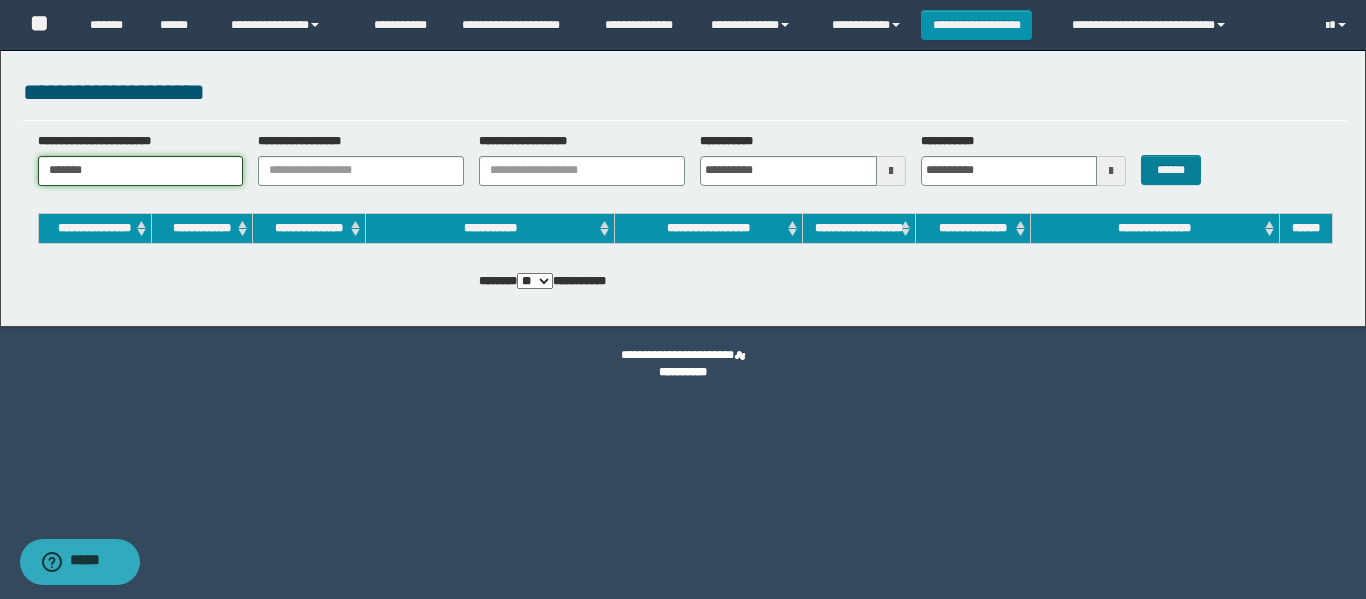type on "*******" 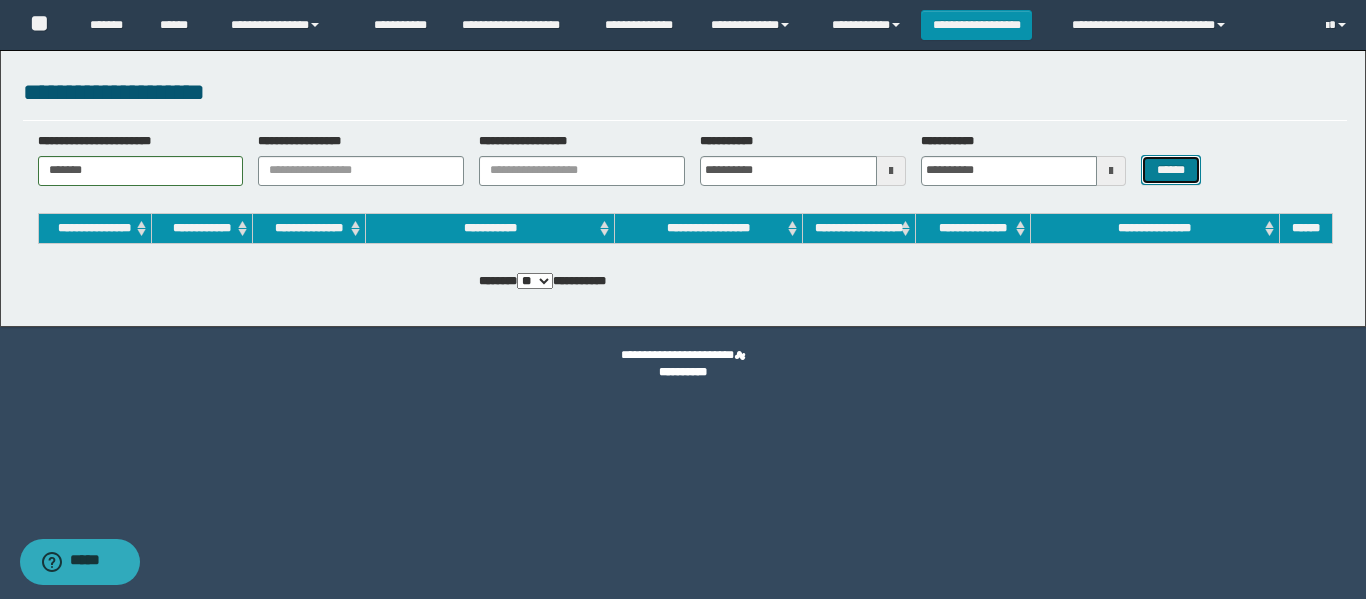 click on "******" at bounding box center (1170, 170) 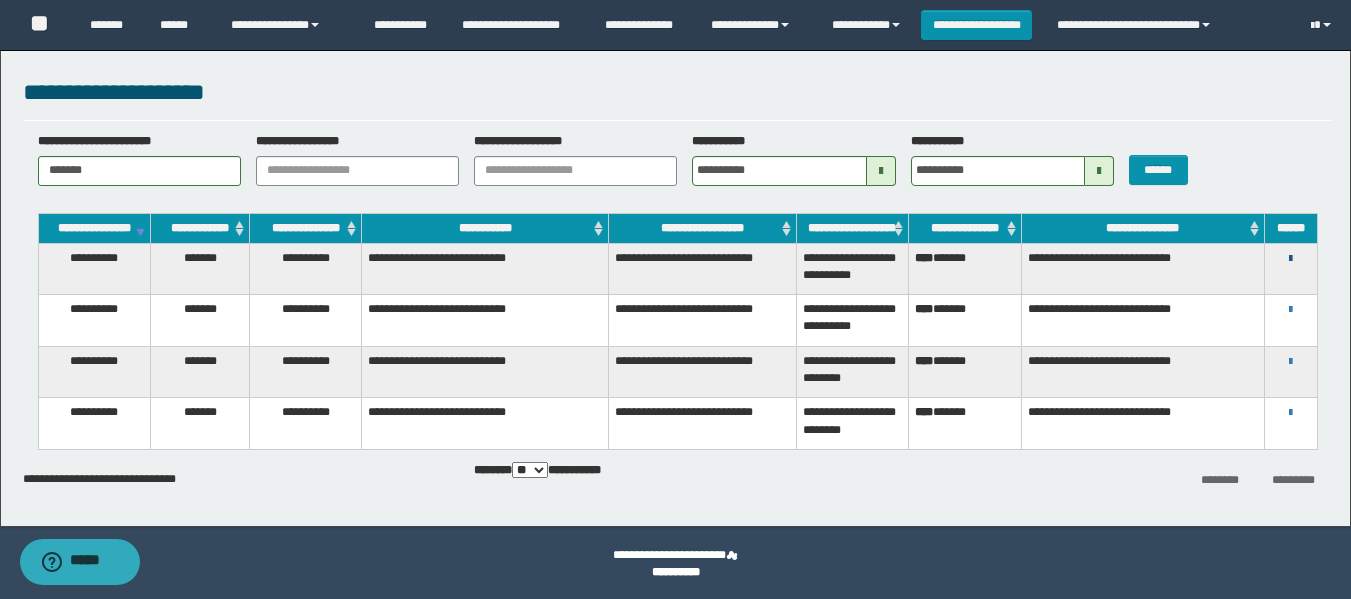 click at bounding box center (1290, 259) 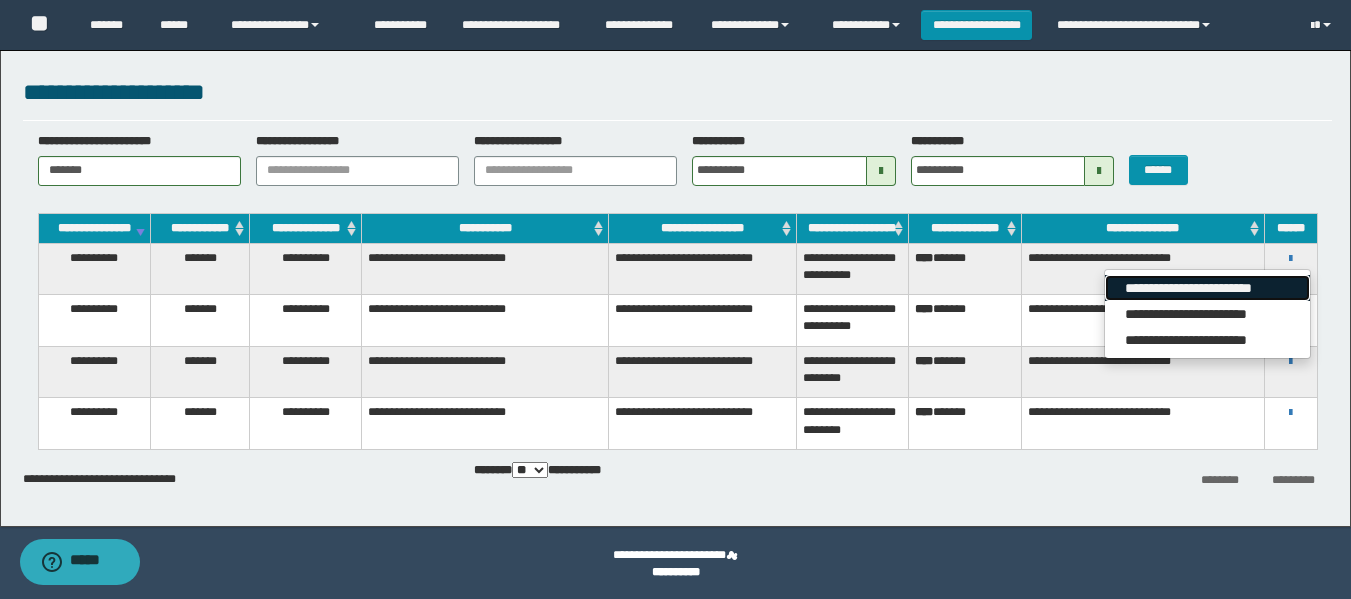 click on "**********" at bounding box center [1207, 288] 